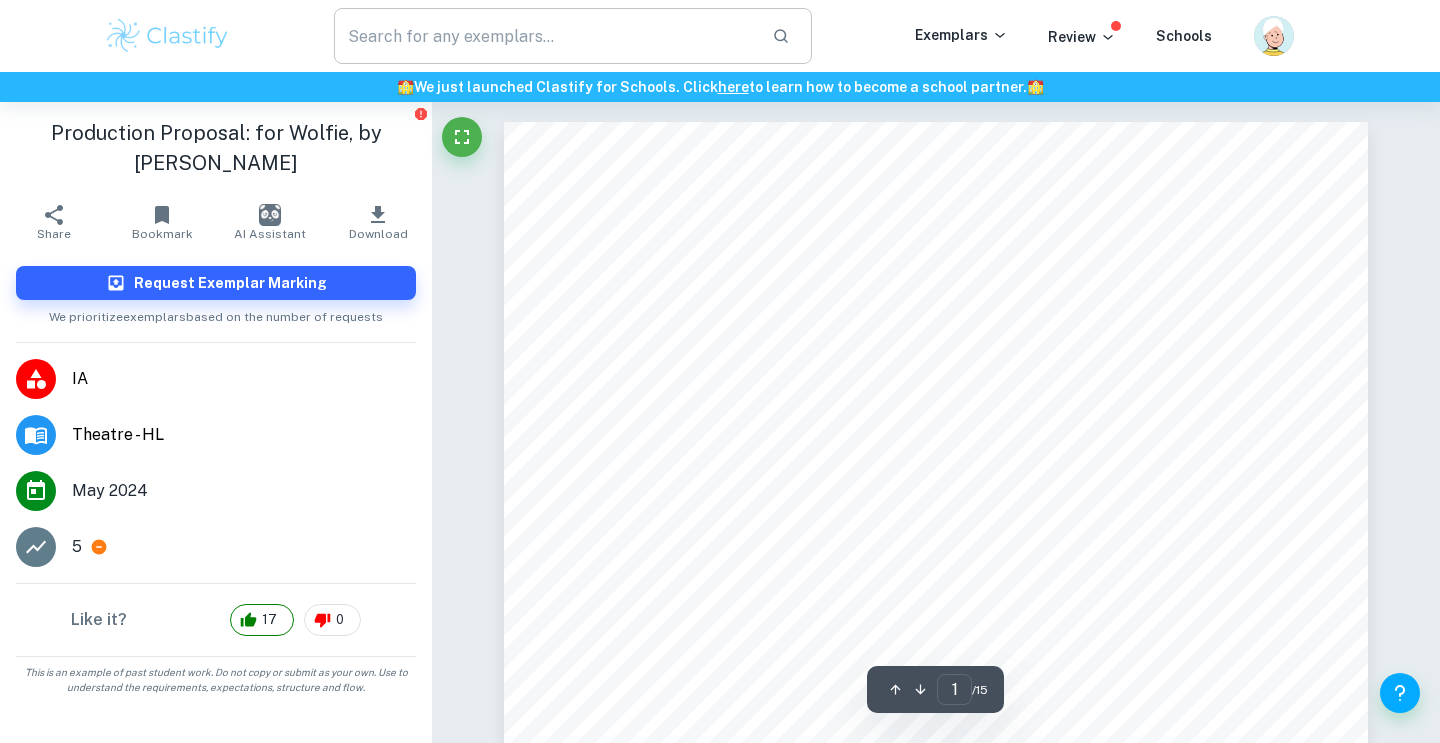 scroll, scrollTop: 0, scrollLeft: 0, axis: both 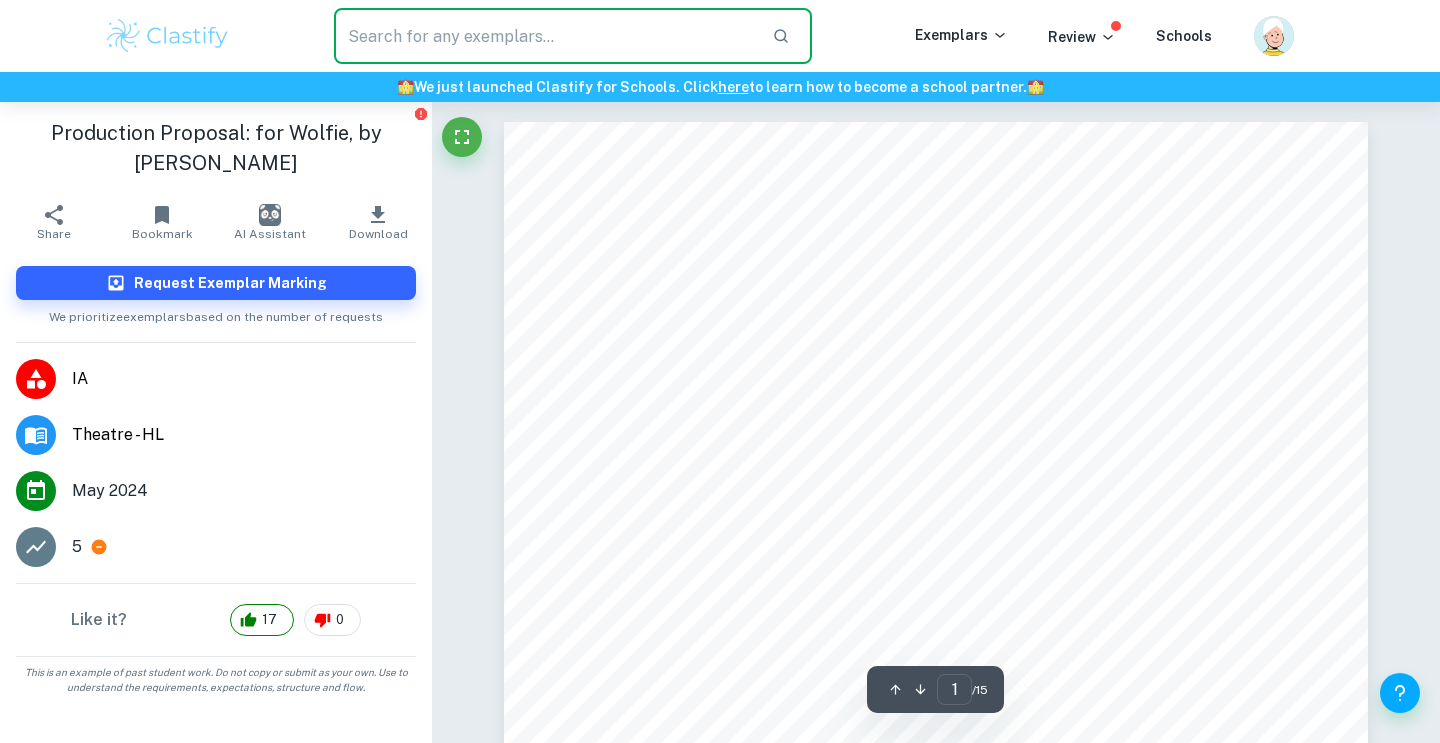 drag, startPoint x: 538, startPoint y: 34, endPoint x: 549, endPoint y: 19, distance: 18.601076 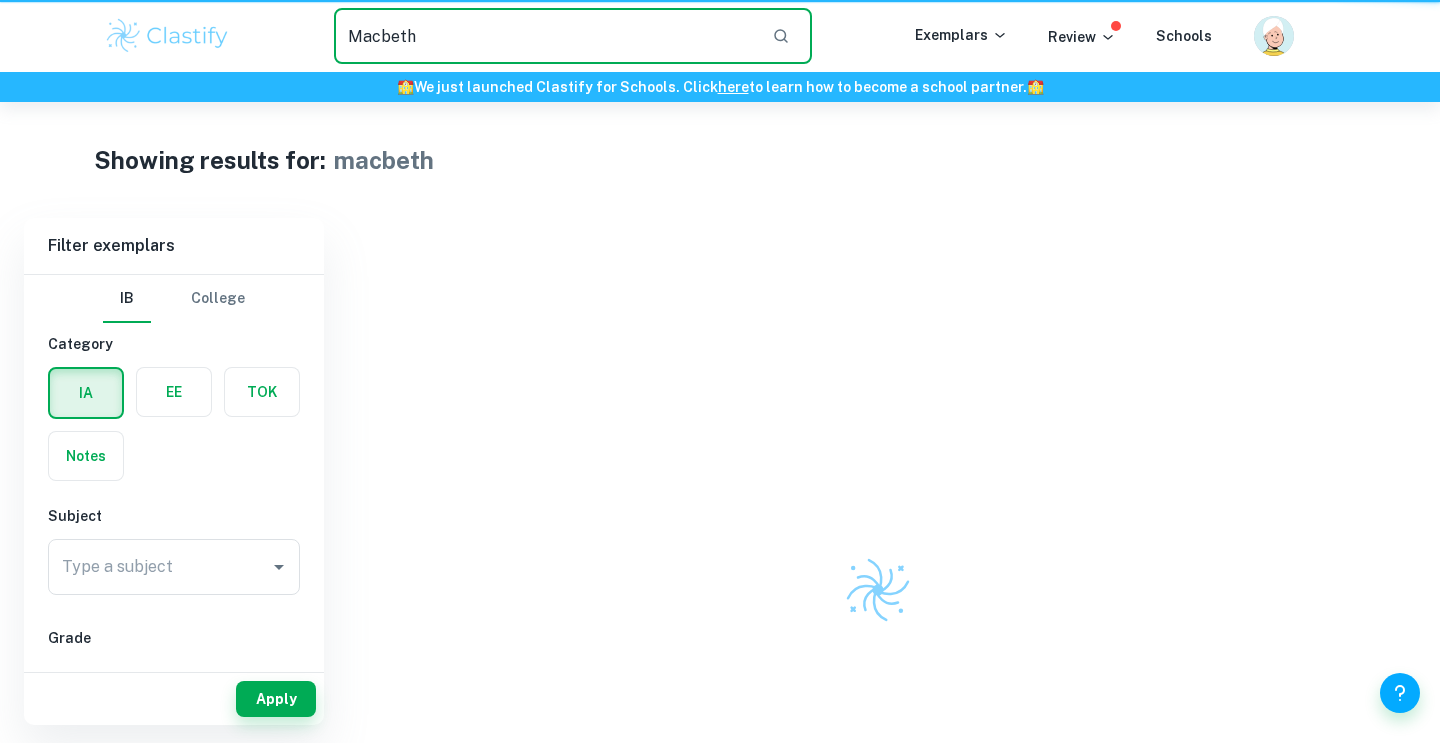 type on "macbeth" 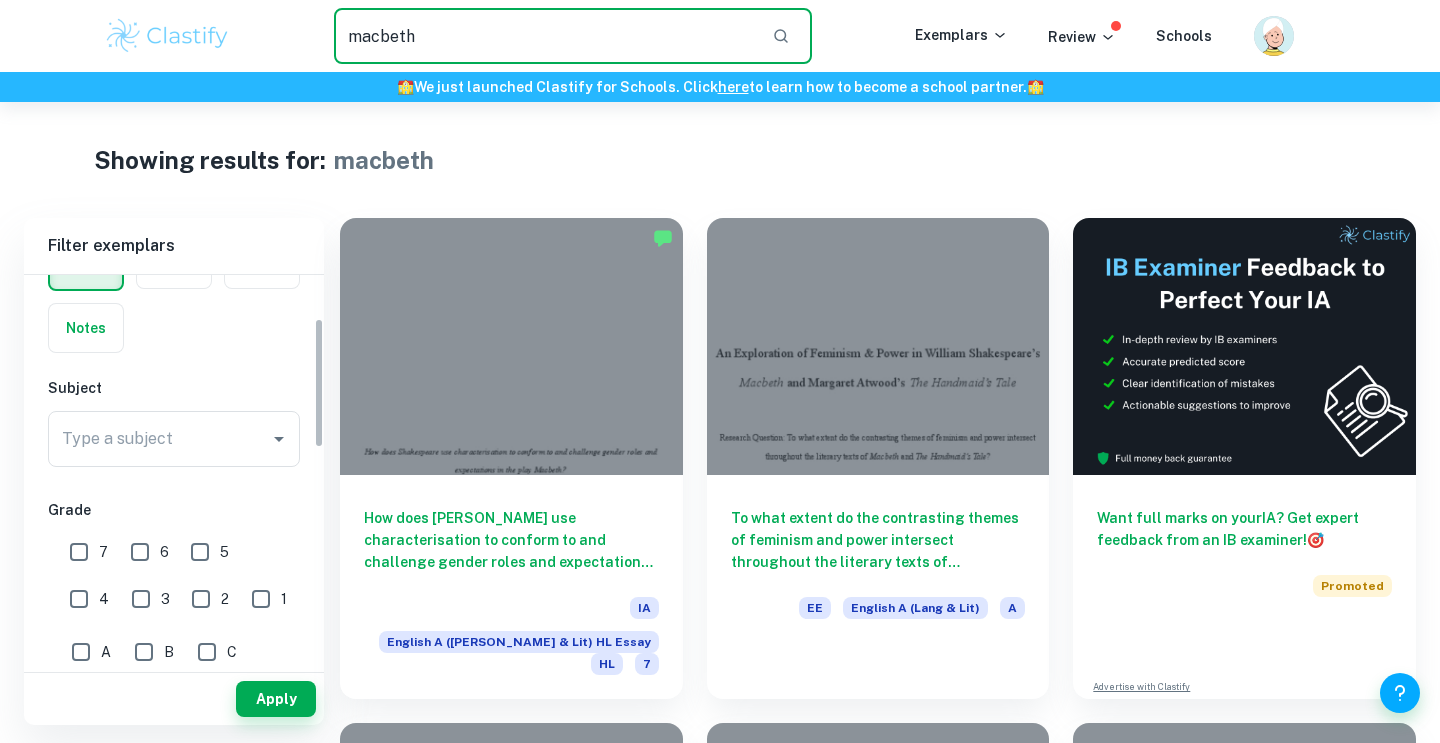scroll, scrollTop: 132, scrollLeft: 0, axis: vertical 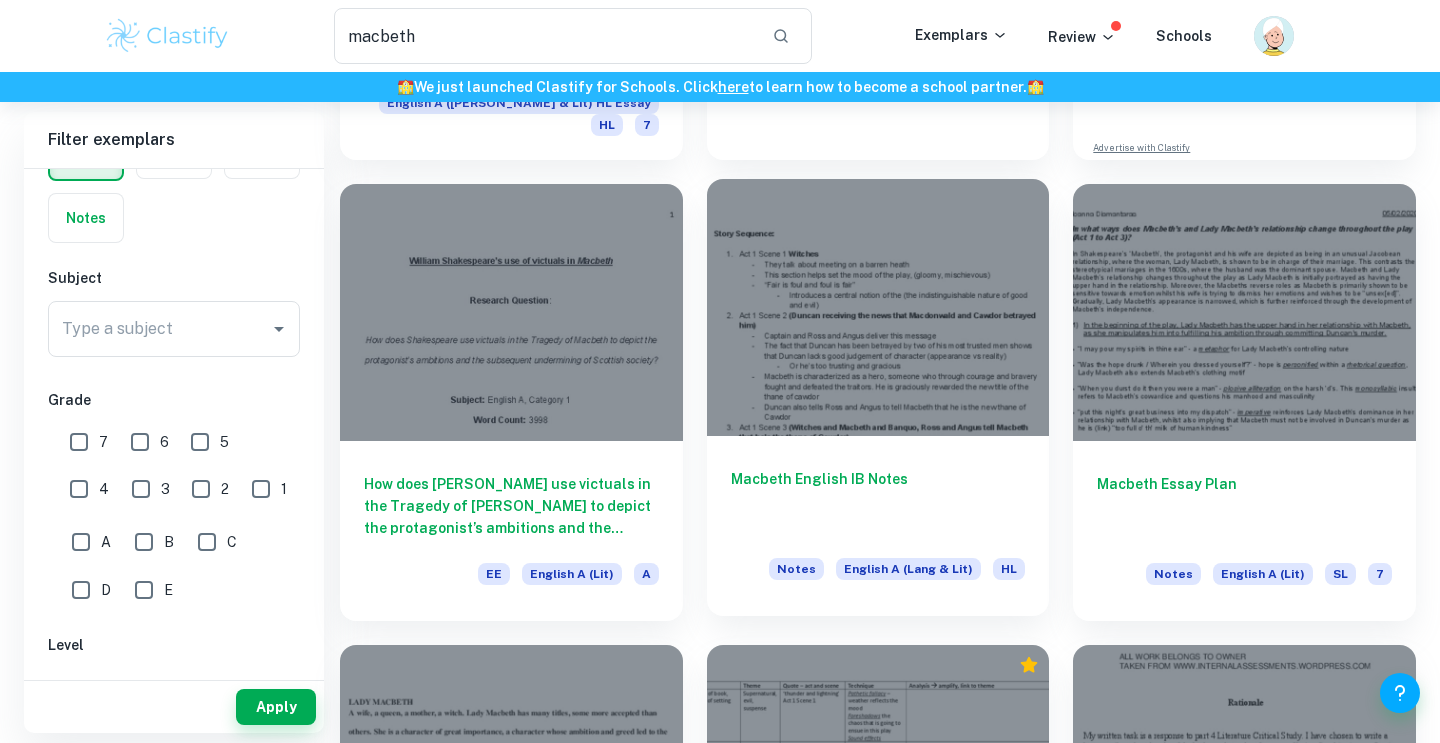 click at bounding box center [878, 307] 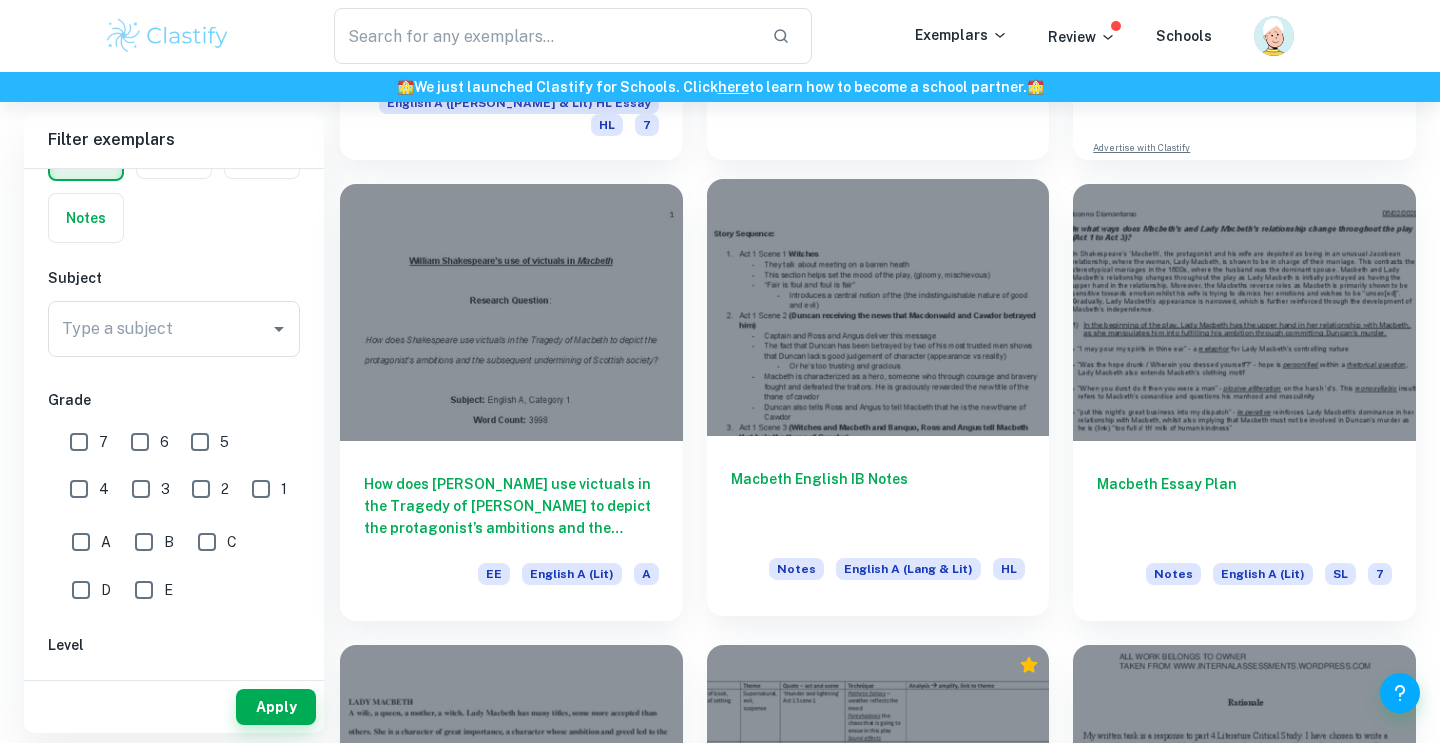 scroll, scrollTop: 0, scrollLeft: 0, axis: both 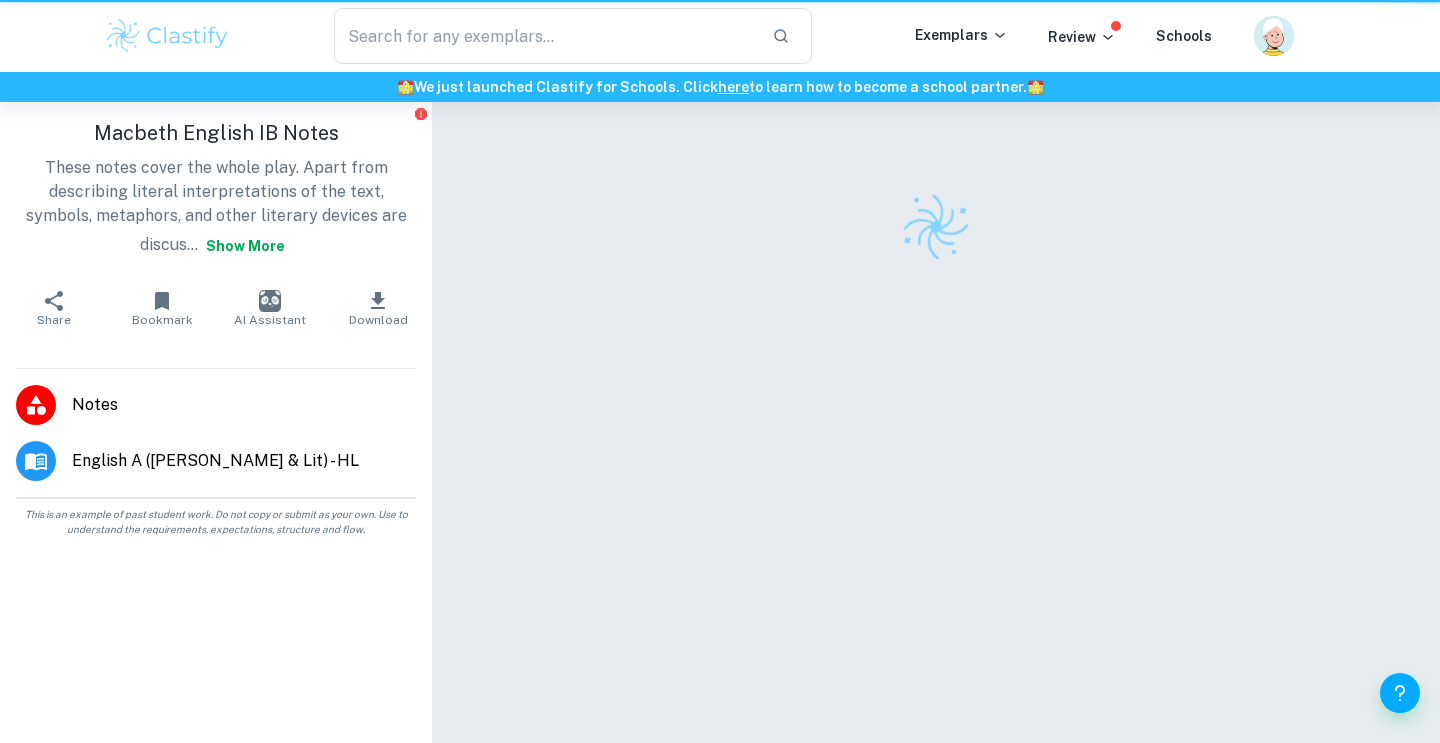 click at bounding box center [936, 451] 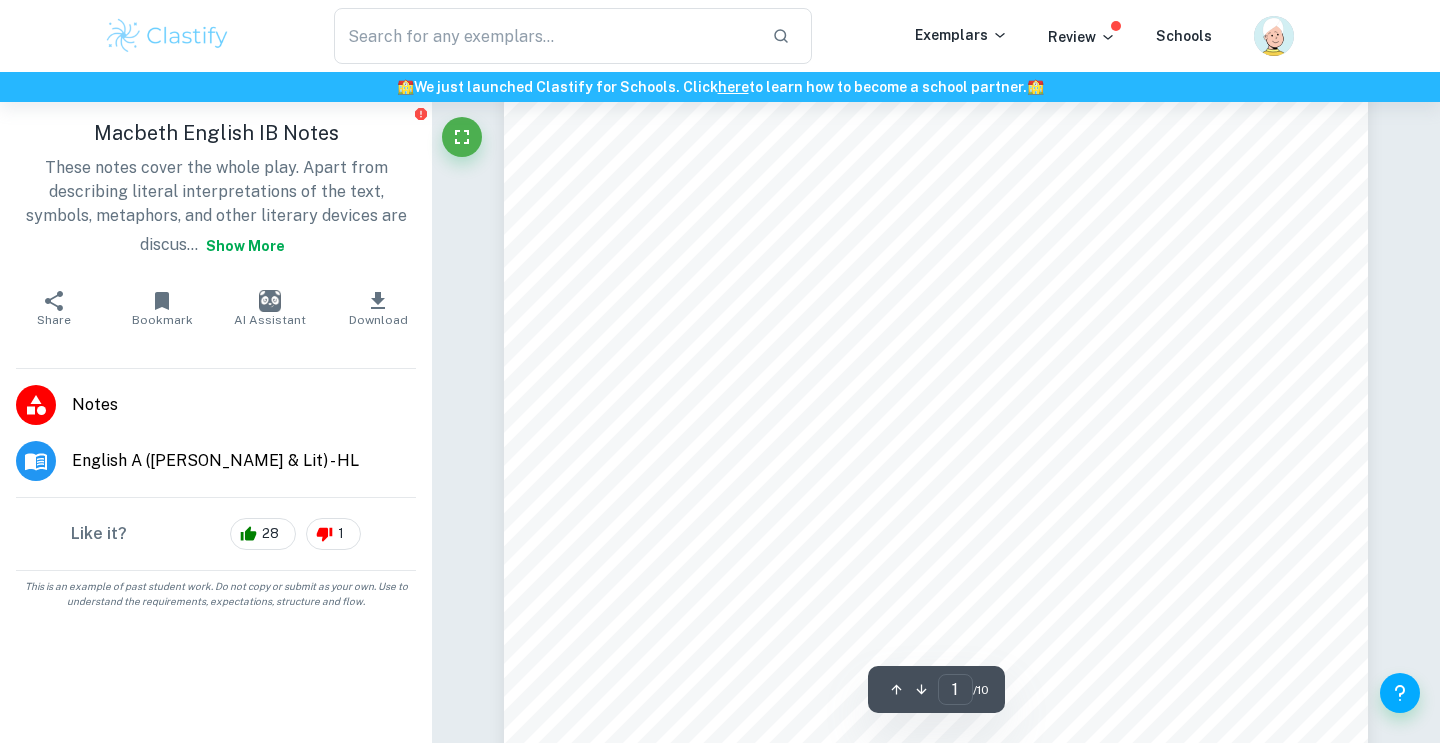 scroll, scrollTop: 102, scrollLeft: 0, axis: vertical 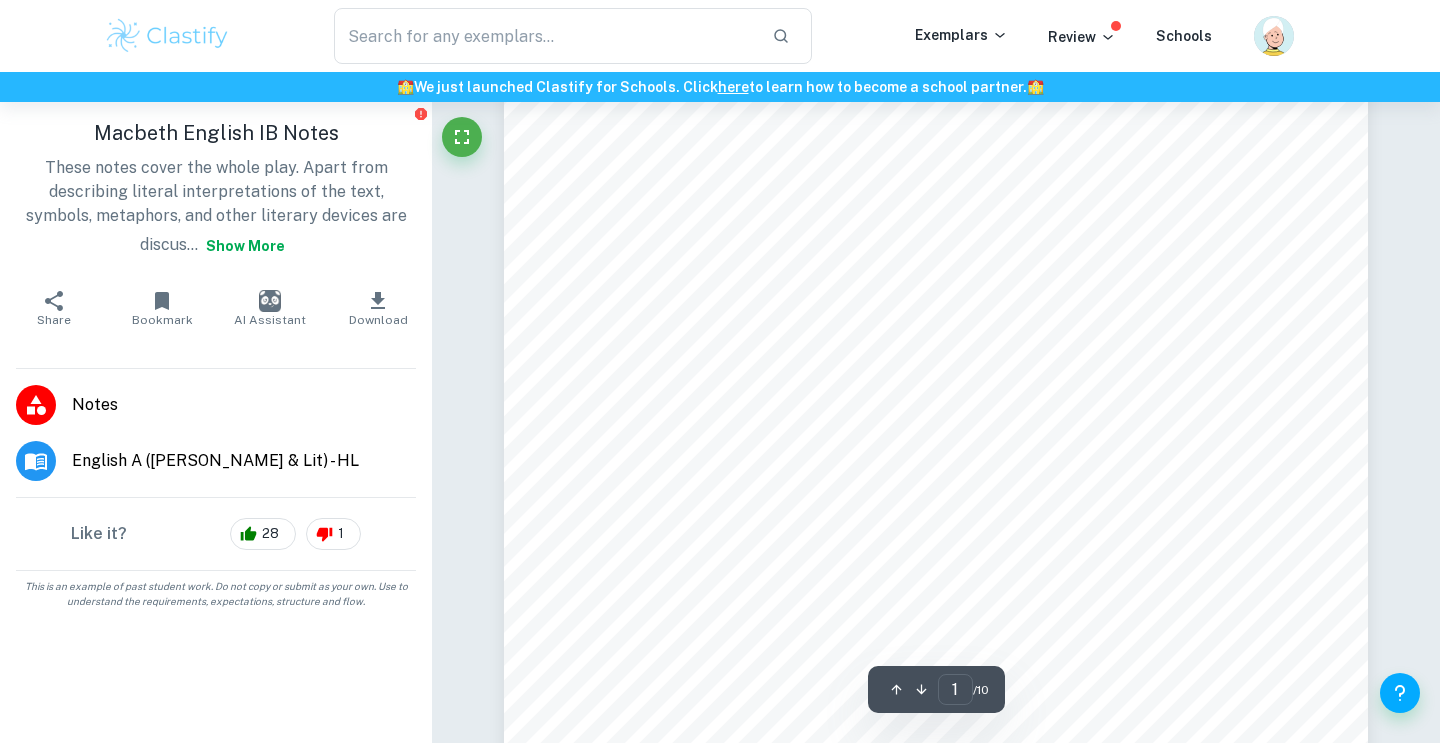 click on "Or he’s too trusting and gracious" at bounding box center [870, 399] 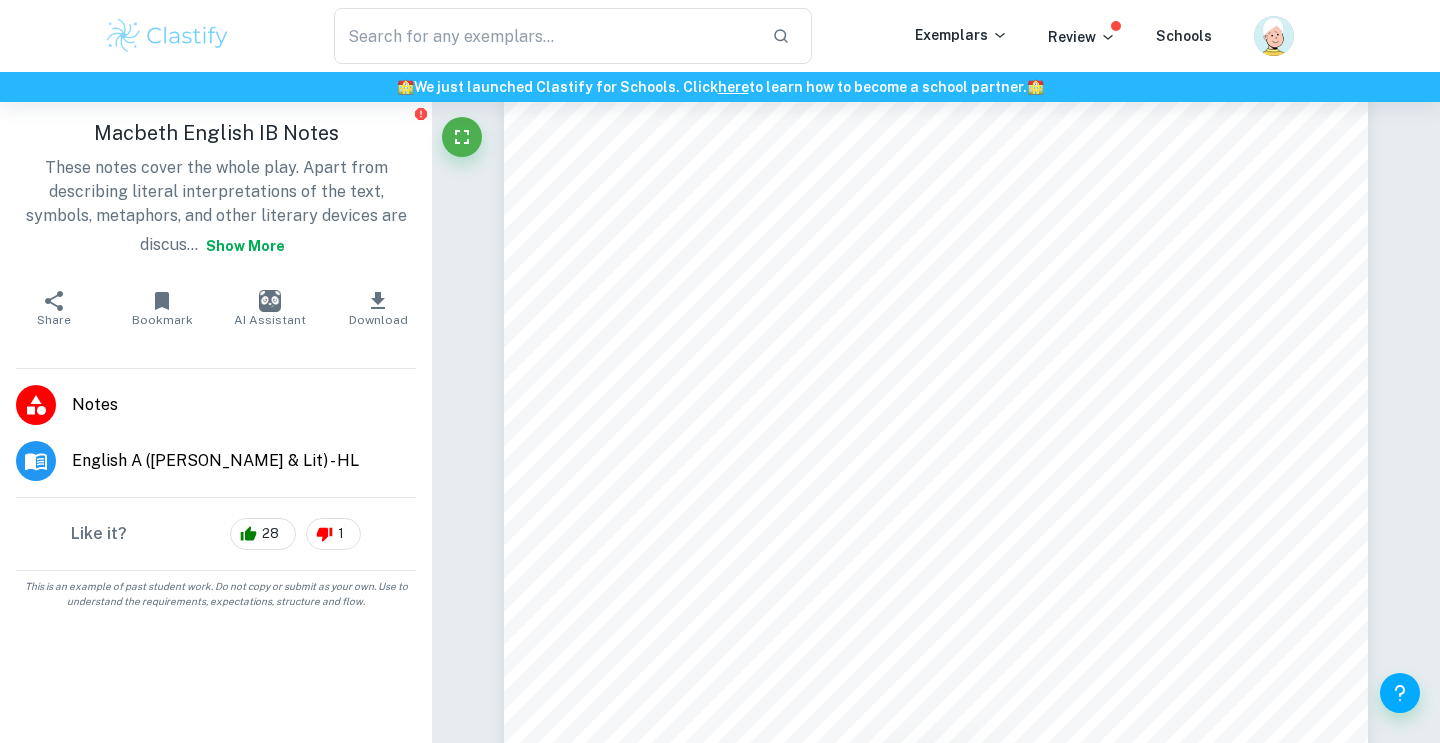 scroll, scrollTop: 5466, scrollLeft: 0, axis: vertical 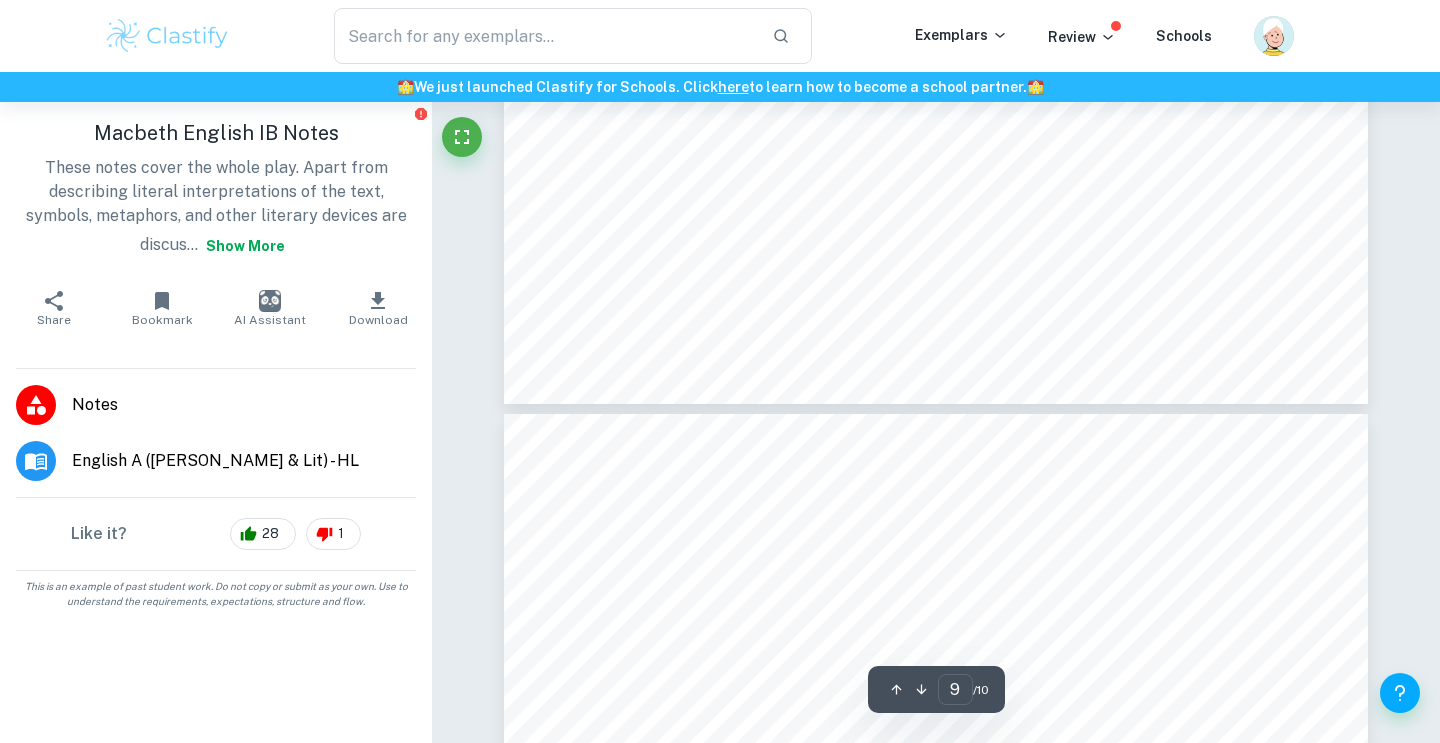 type on "10" 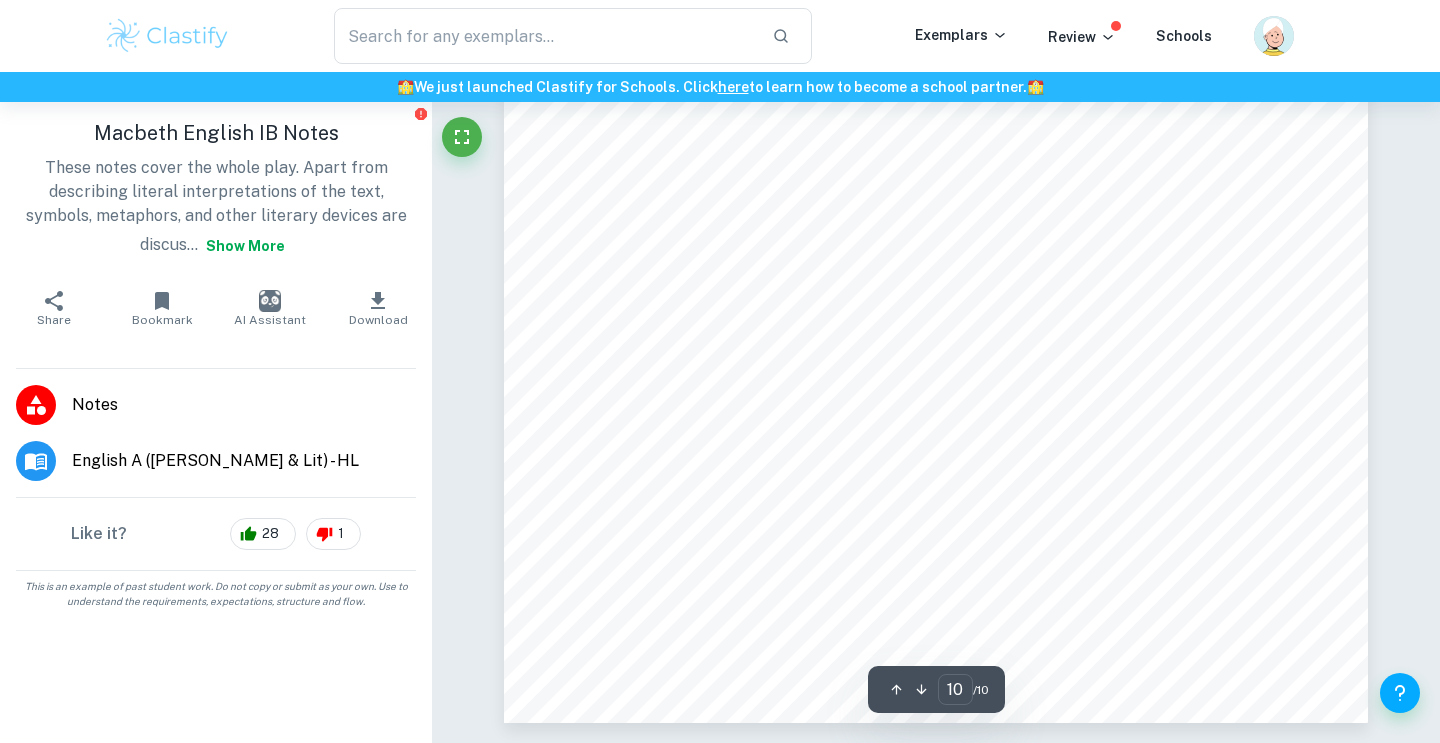 scroll, scrollTop: 10809, scrollLeft: 0, axis: vertical 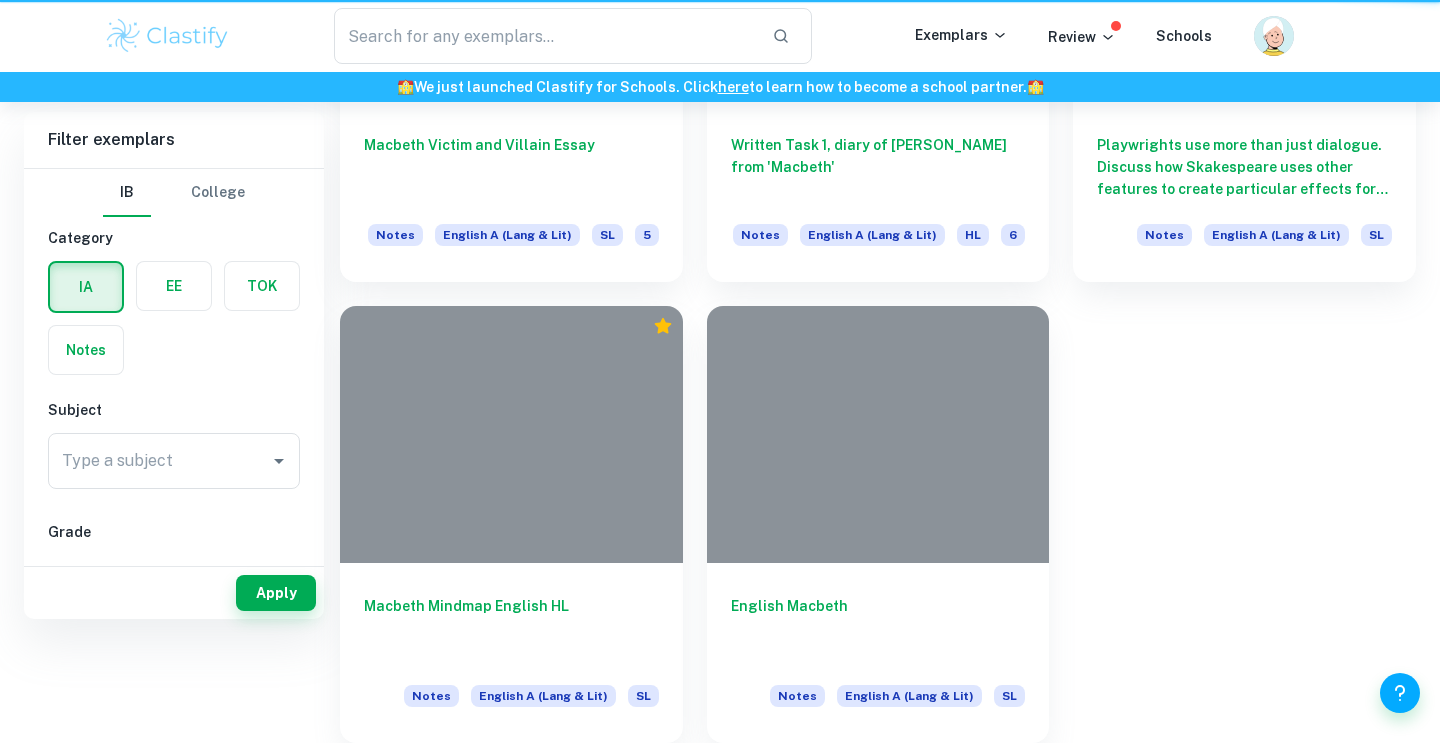 type on "macbeth" 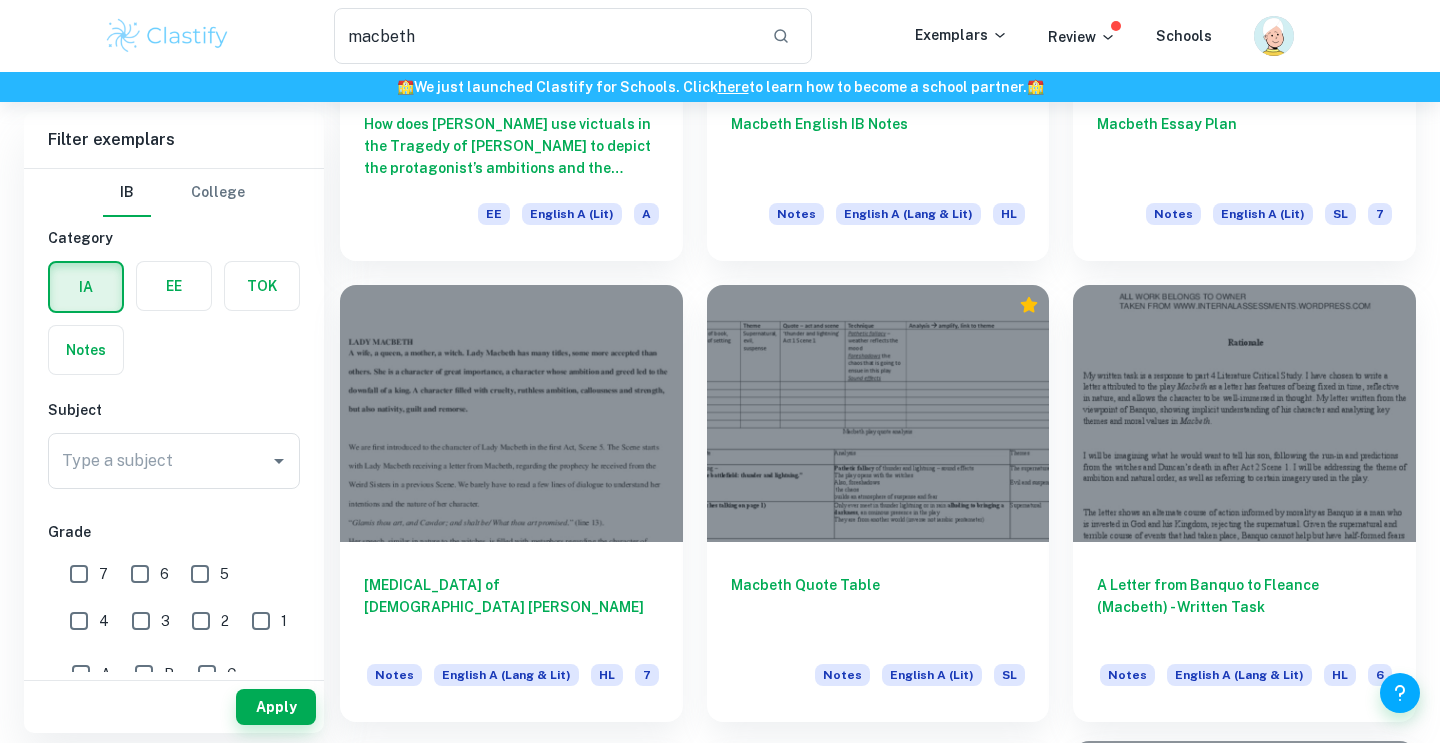 scroll, scrollTop: 893, scrollLeft: 0, axis: vertical 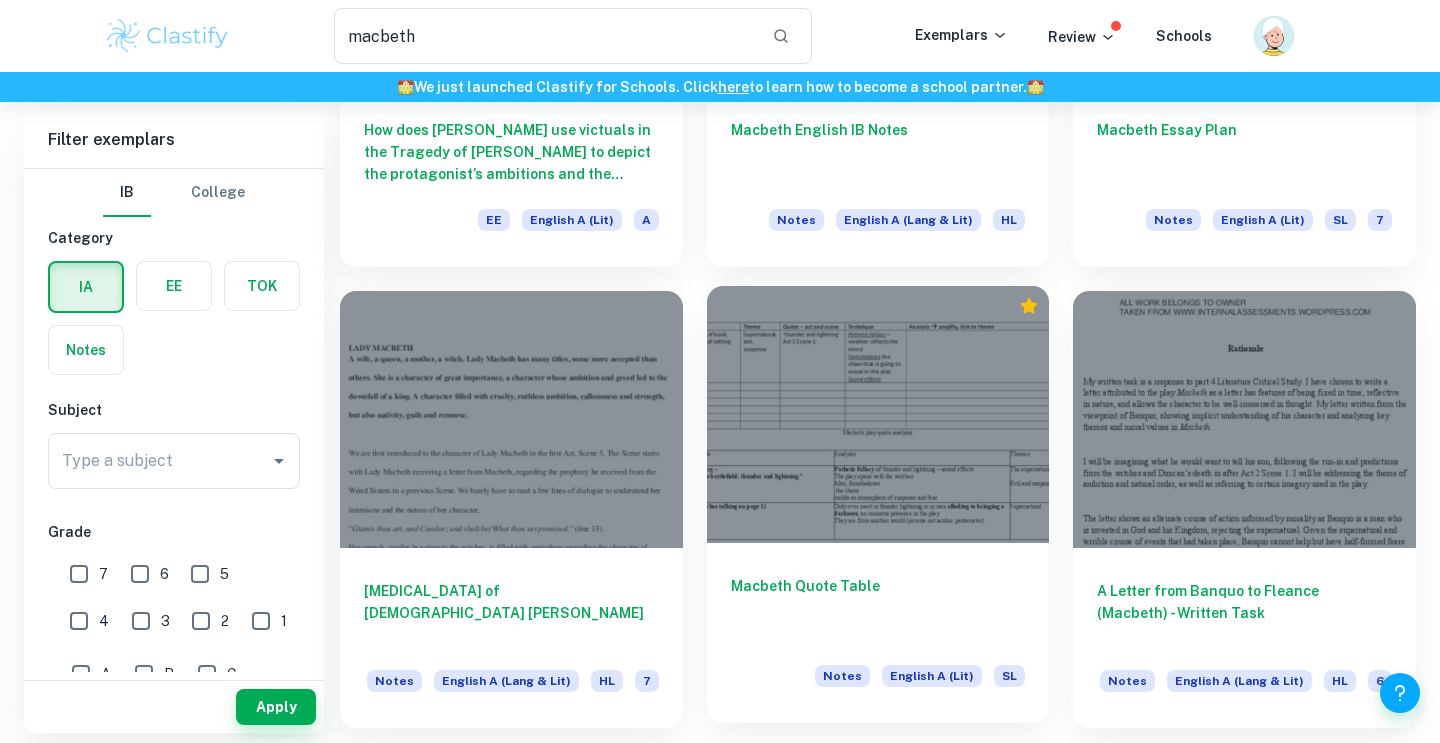 click at bounding box center (878, 414) 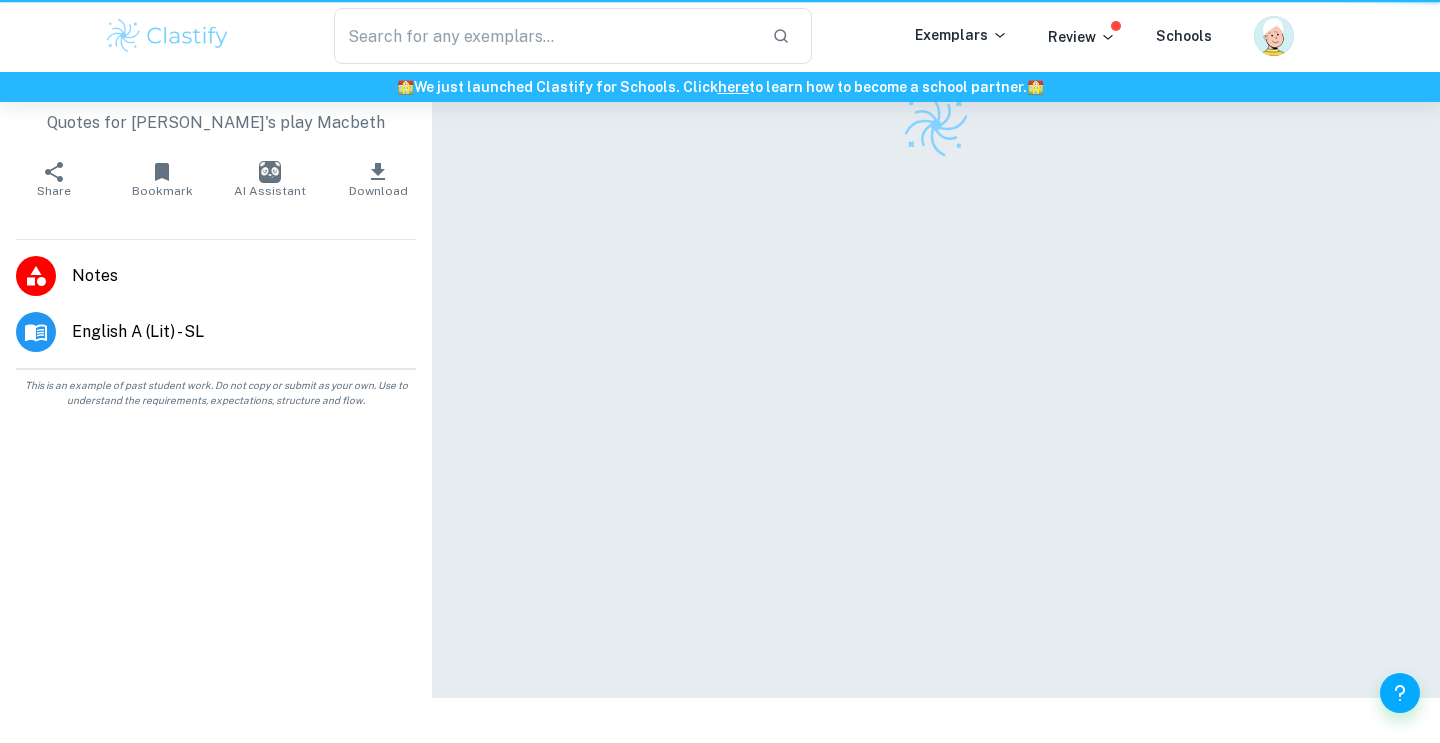 scroll, scrollTop: 0, scrollLeft: 0, axis: both 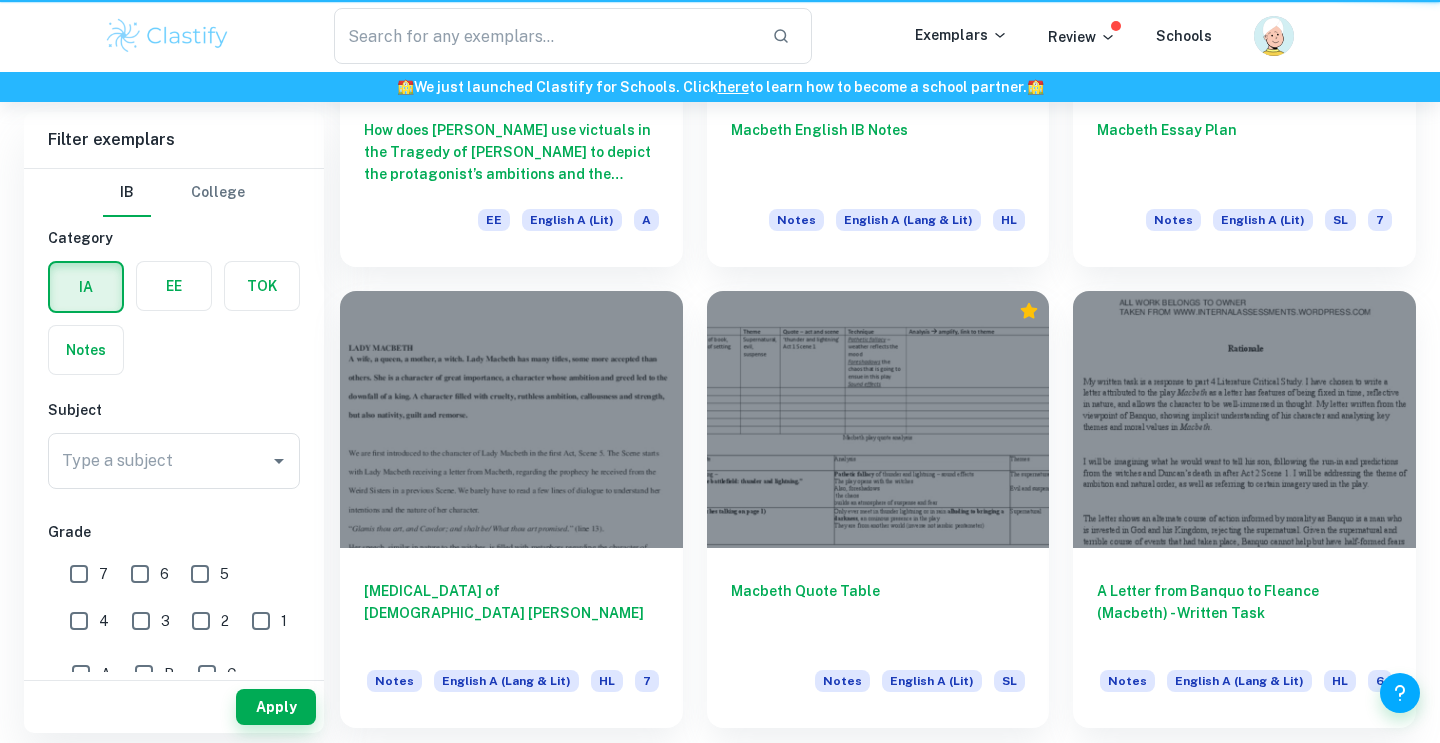 type on "macbeth" 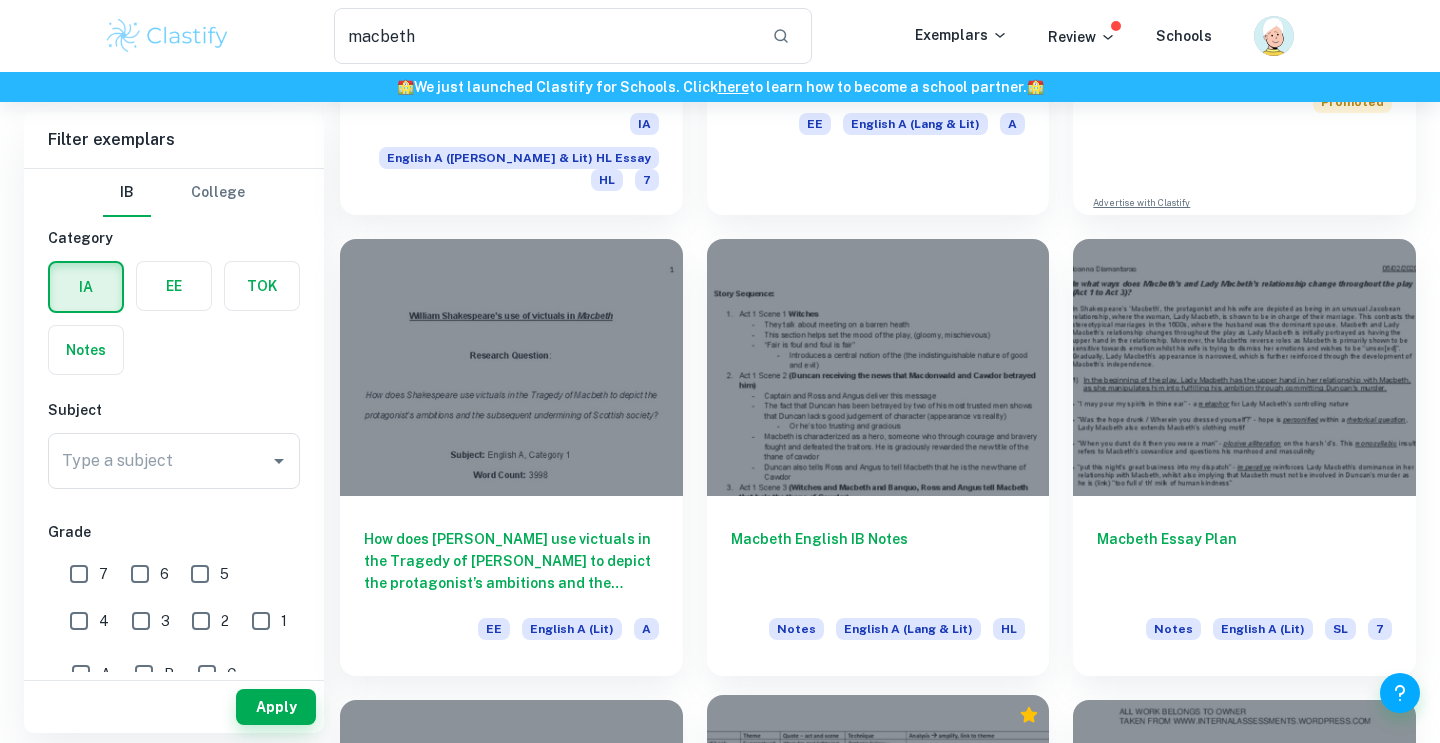 scroll, scrollTop: 469, scrollLeft: 0, axis: vertical 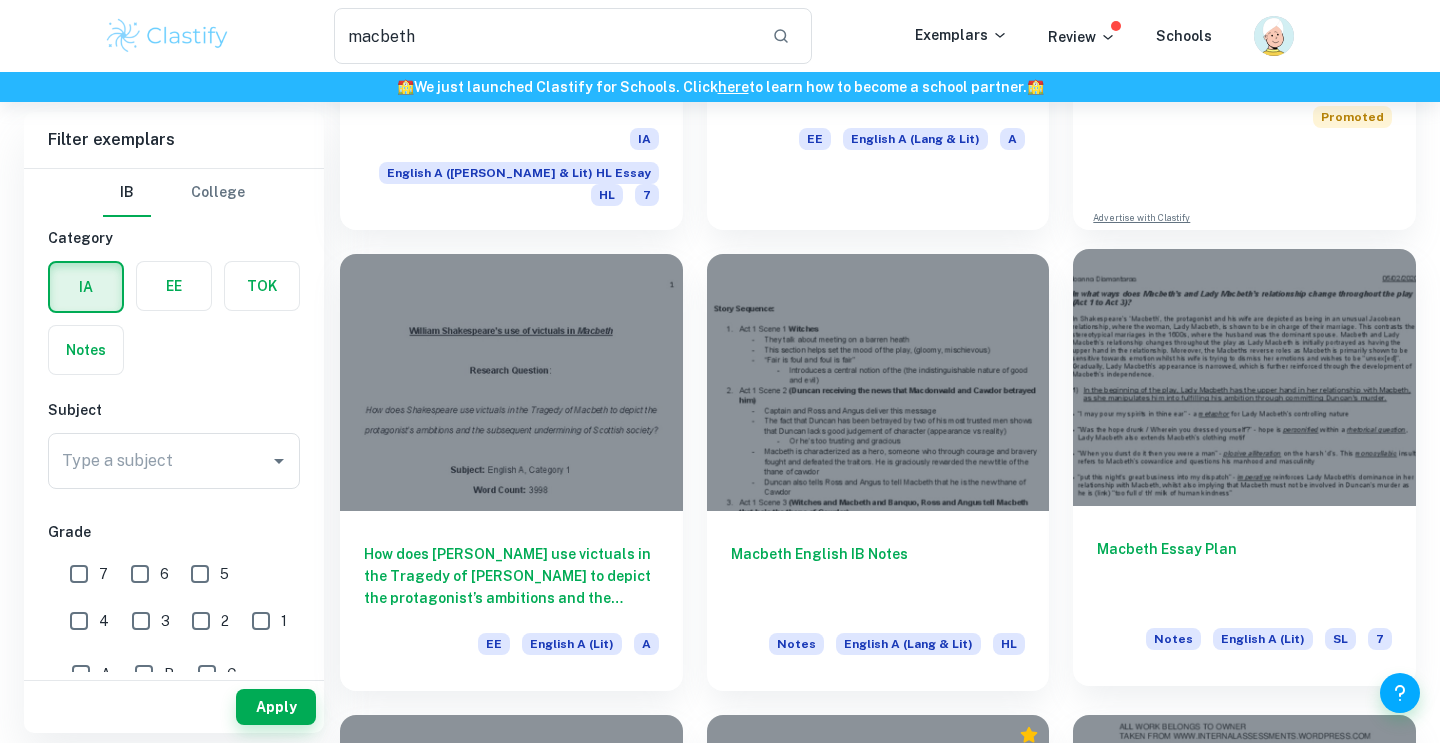 click at bounding box center (1244, 377) 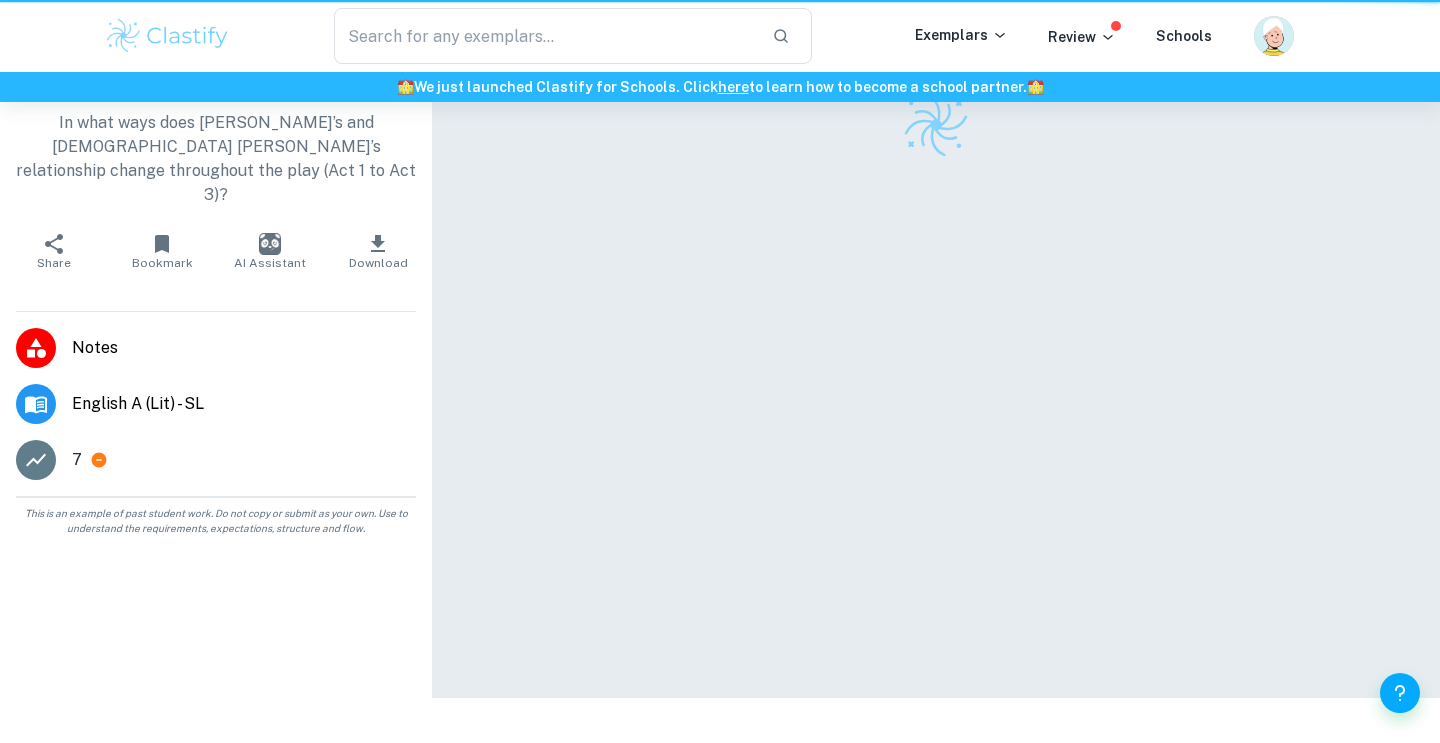 click at bounding box center [936, 349] 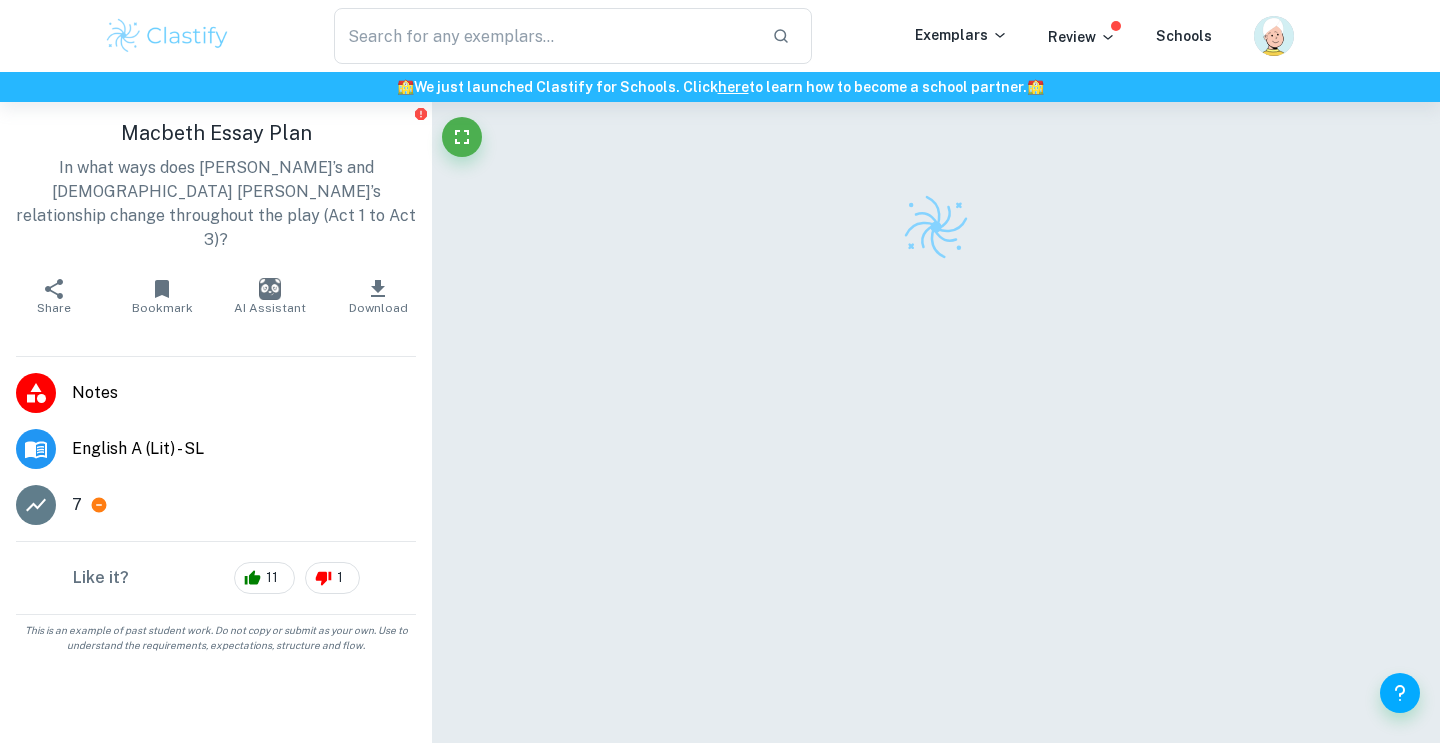 click at bounding box center (936, 451) 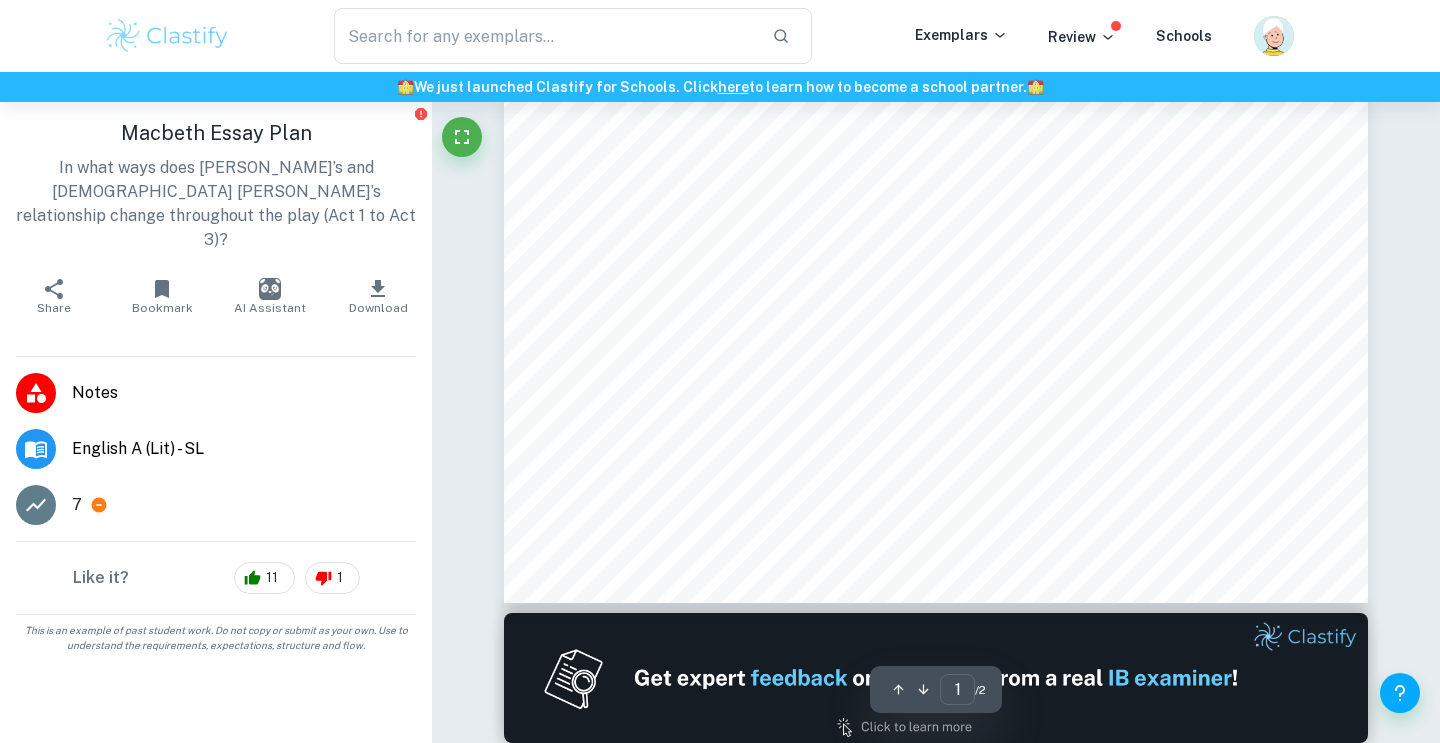 scroll, scrollTop: 778, scrollLeft: 0, axis: vertical 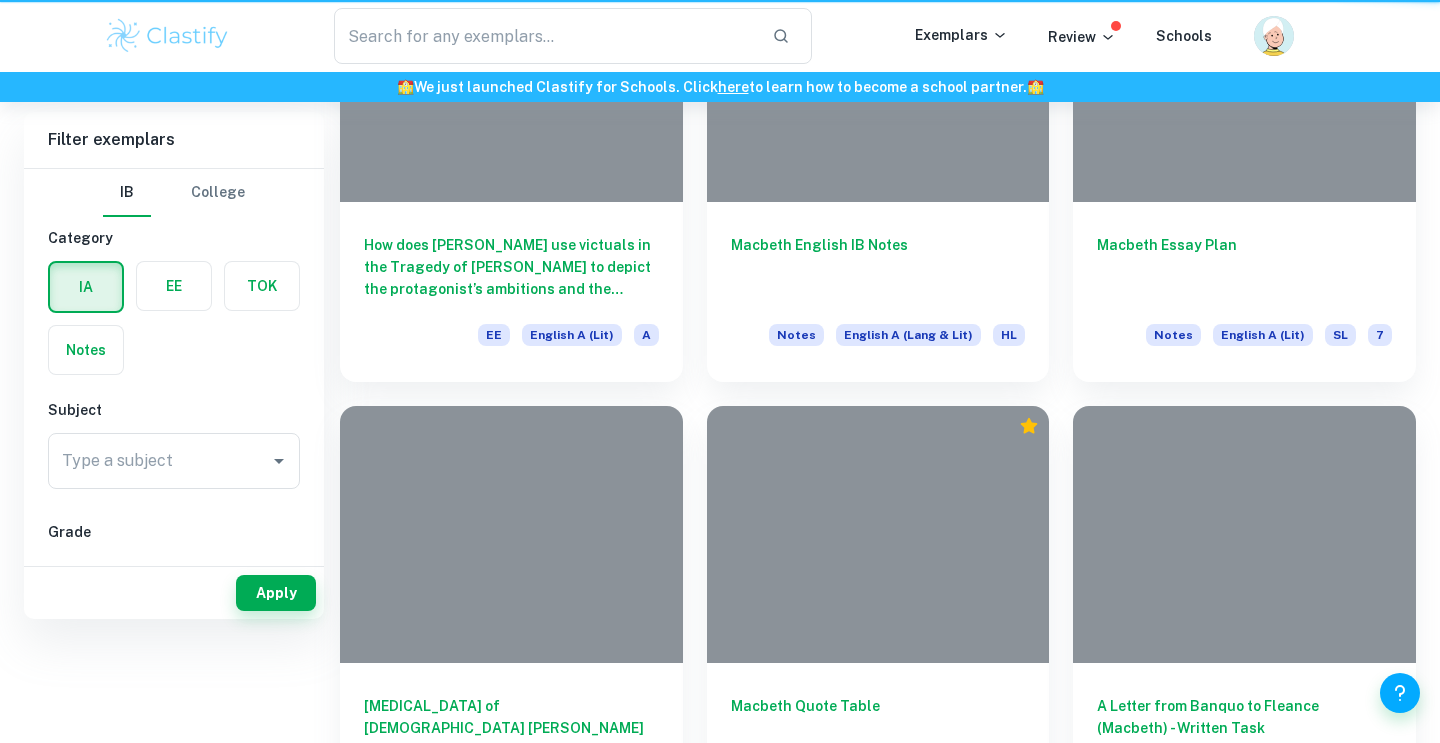 type on "macbeth" 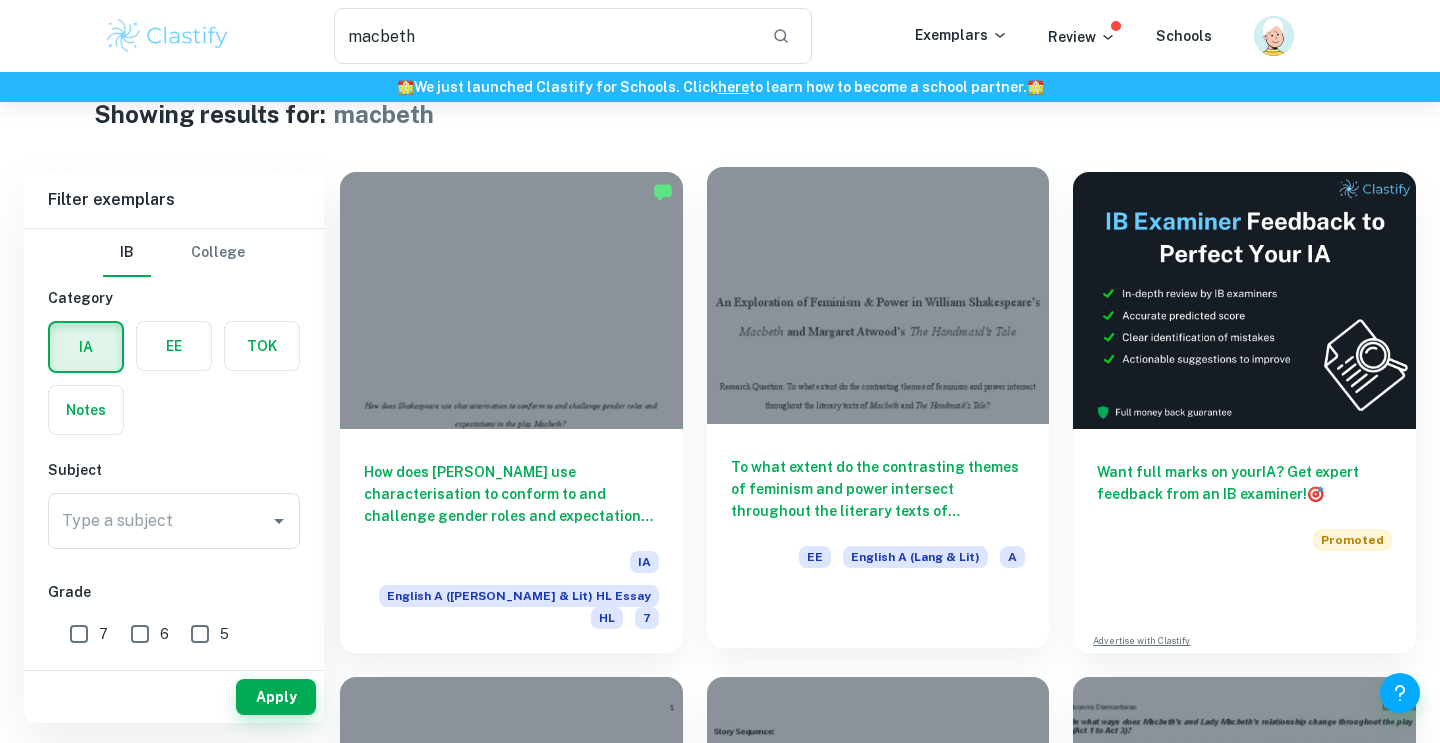 scroll, scrollTop: 44, scrollLeft: 0, axis: vertical 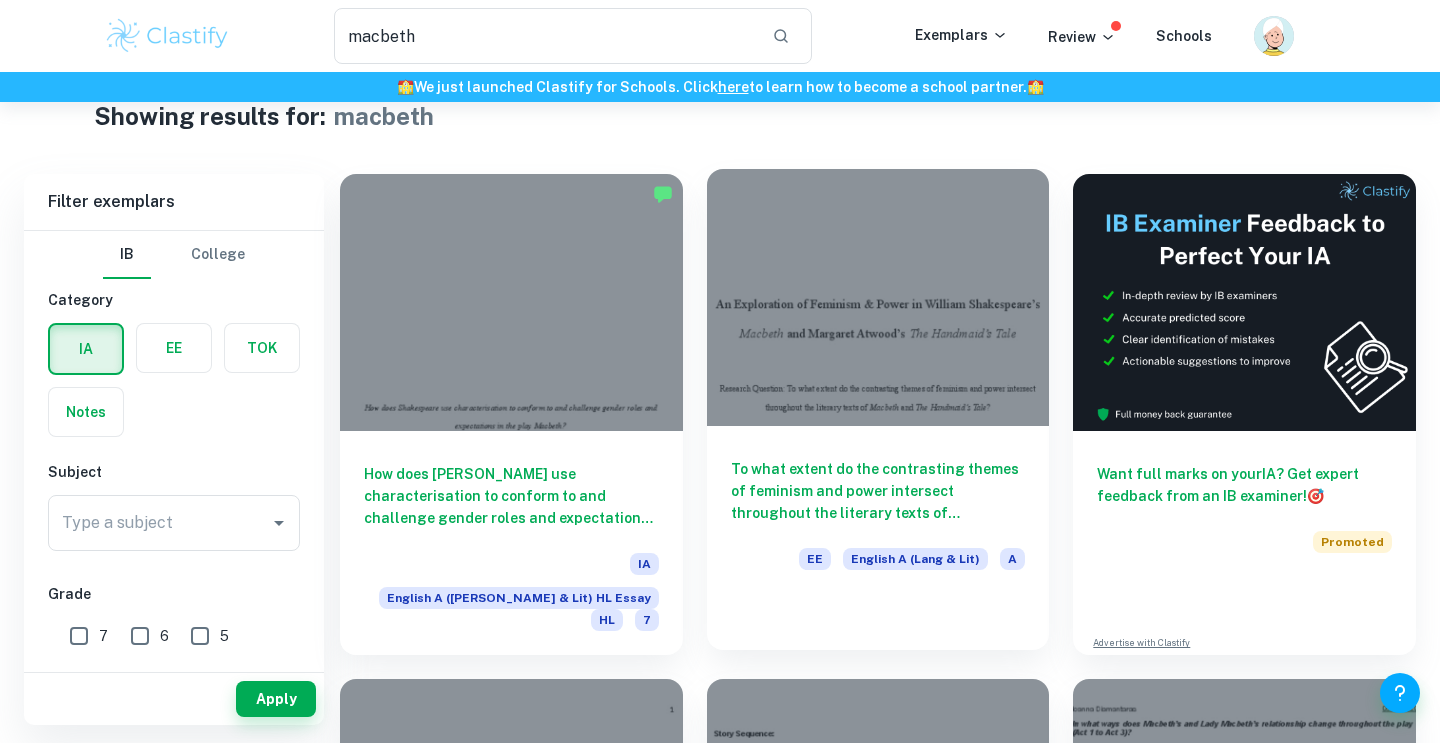 click at bounding box center [878, 297] 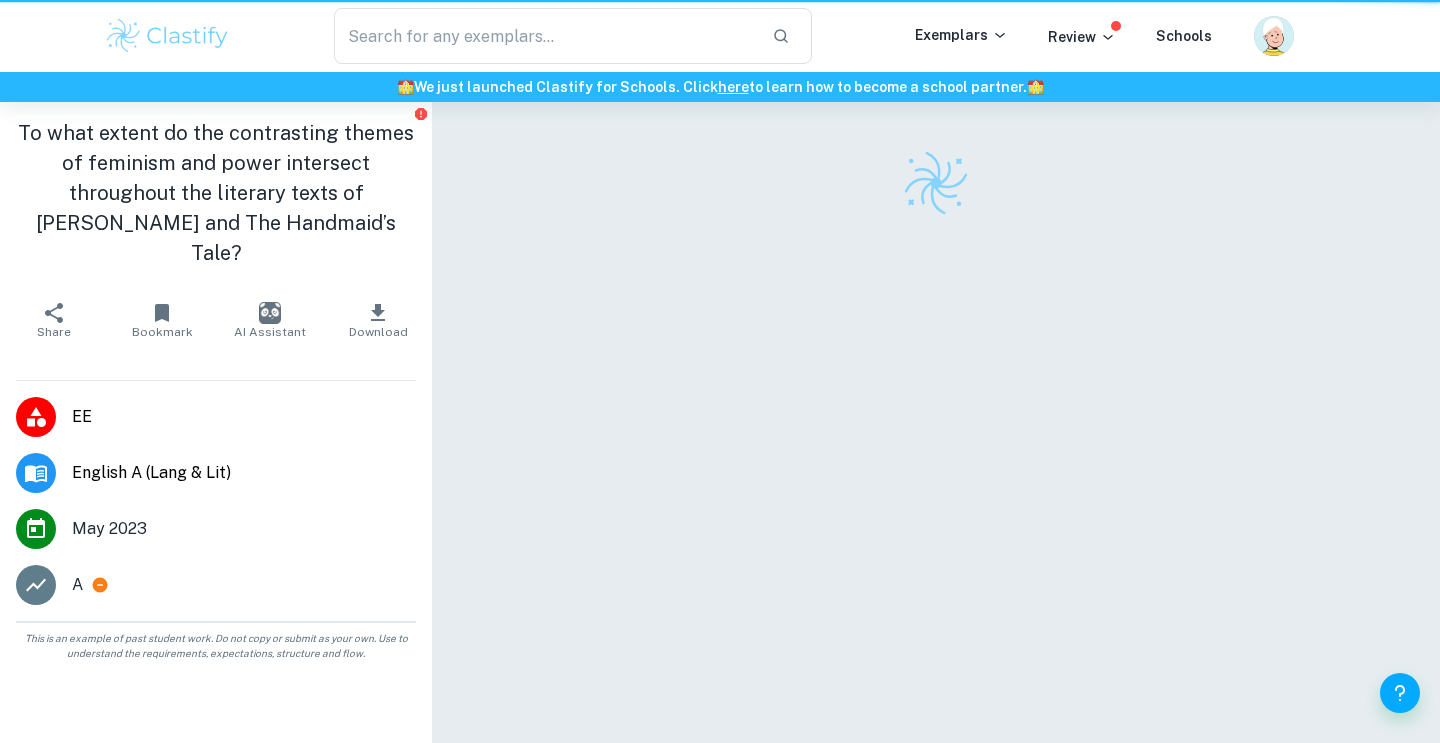 scroll, scrollTop: 0, scrollLeft: 0, axis: both 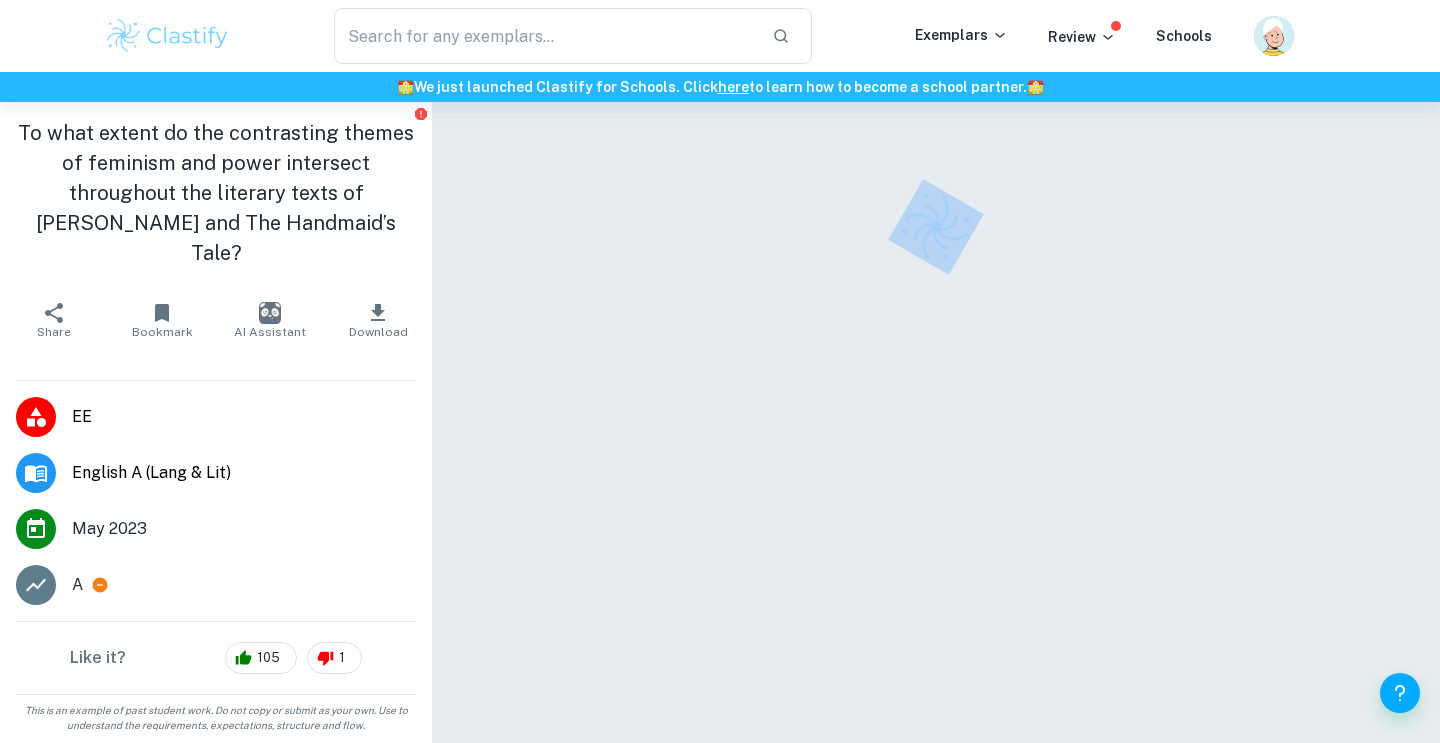 click at bounding box center (936, 451) 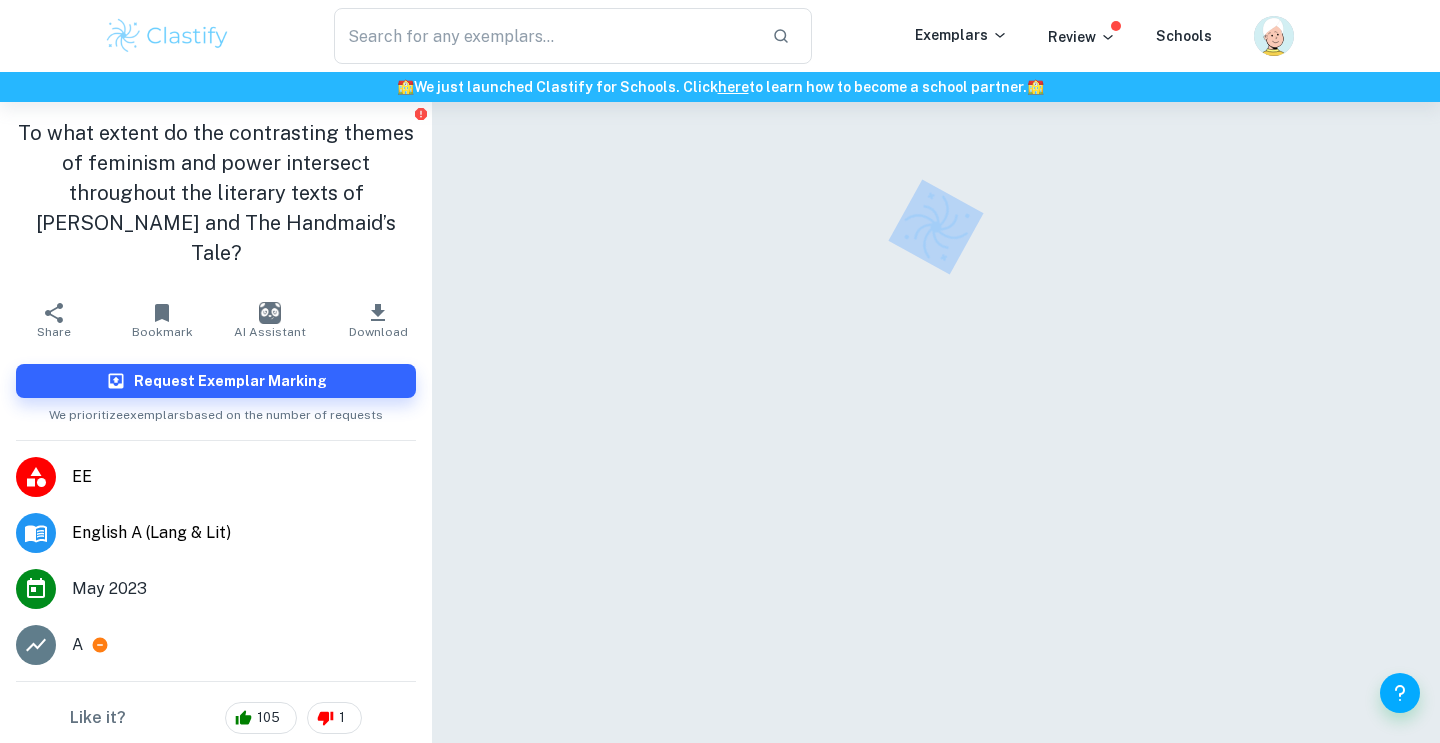 click at bounding box center [936, 451] 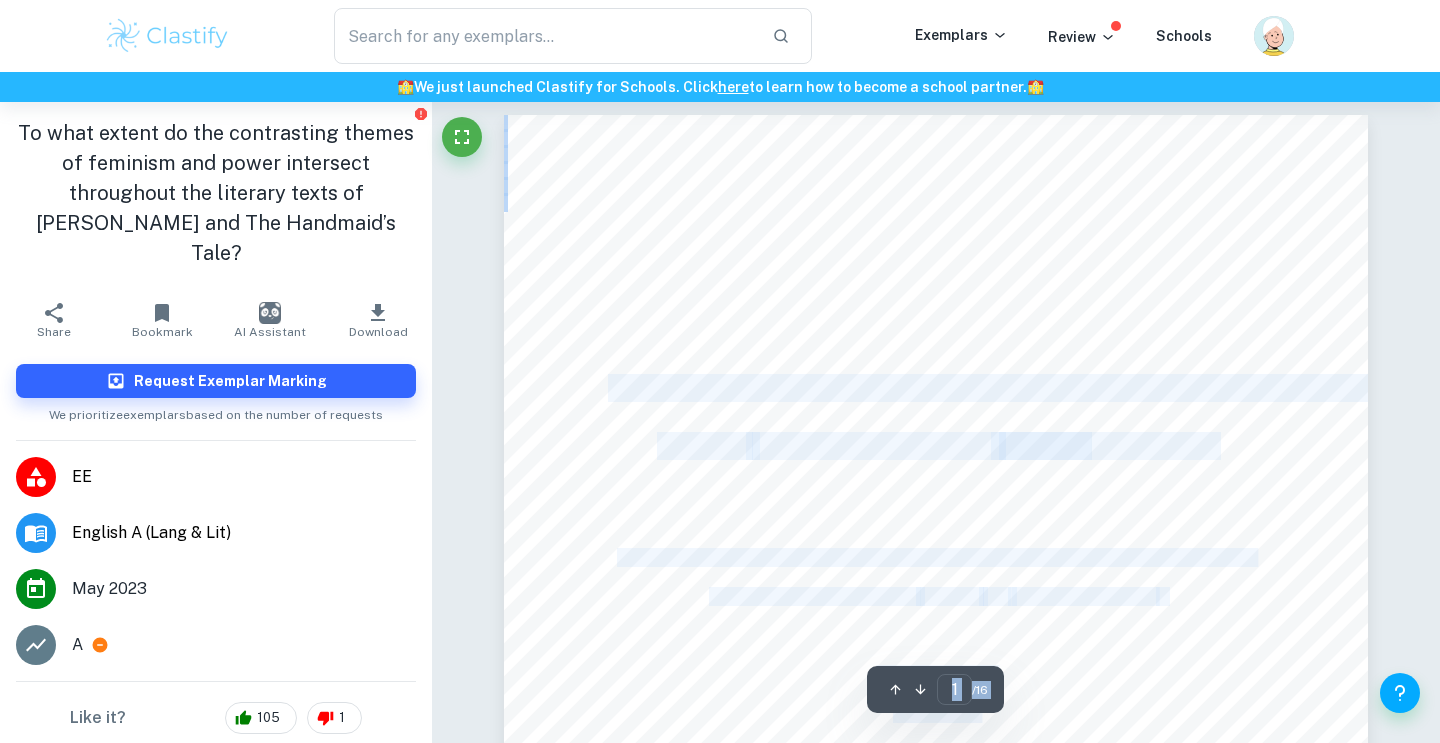 click on "An Exploration of Feminism & Power in [PERSON_NAME] Shakespeare9s [PERSON_NAME]   and [PERSON_NAME] Atwood9s   The Handmaid9s Tale Research Question: To what extent do the contrasting themes of feminism and power intersect throughout the literary texts of   [PERSON_NAME]   and   The Handmaid9s Tale ? Subject: English Category: 1 Word Count: 3753" at bounding box center (936, 674) 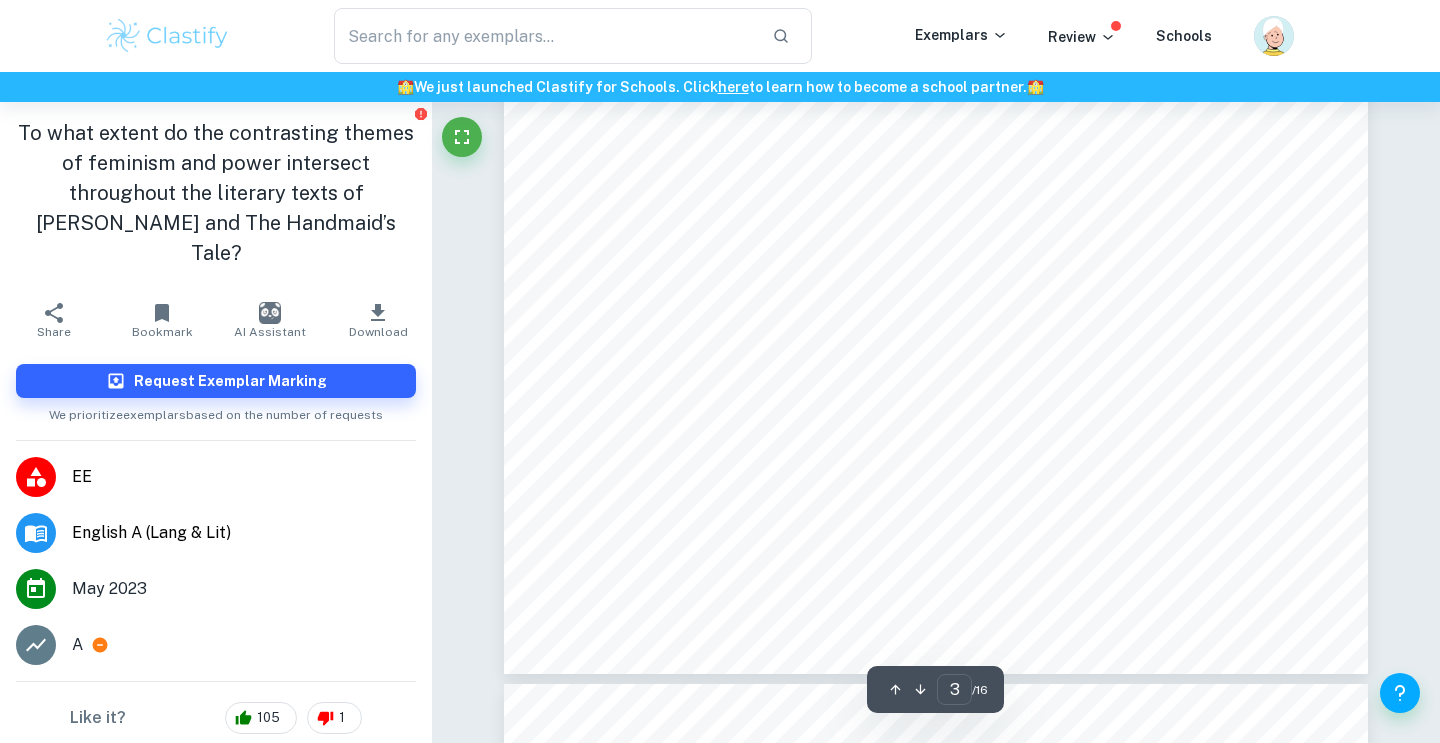 type on "4" 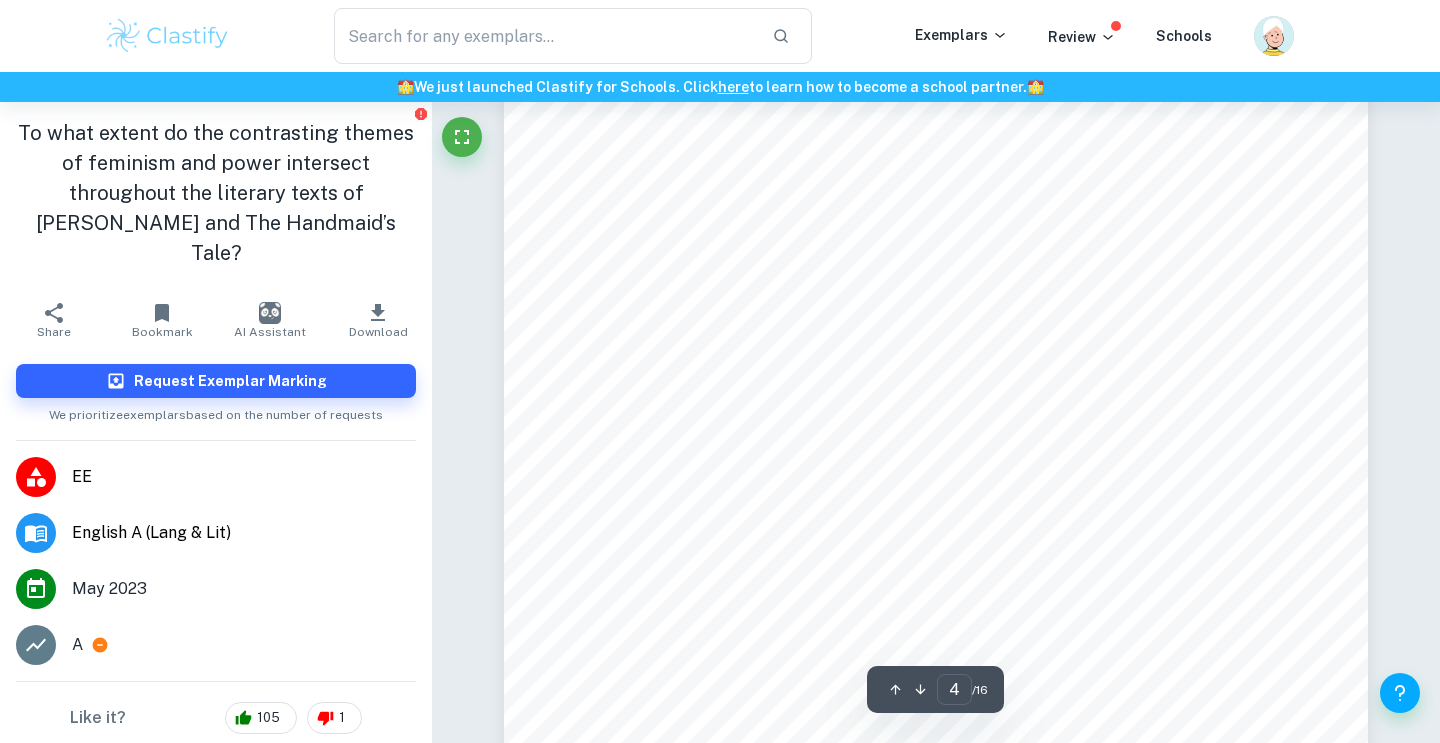 scroll, scrollTop: 3943, scrollLeft: 0, axis: vertical 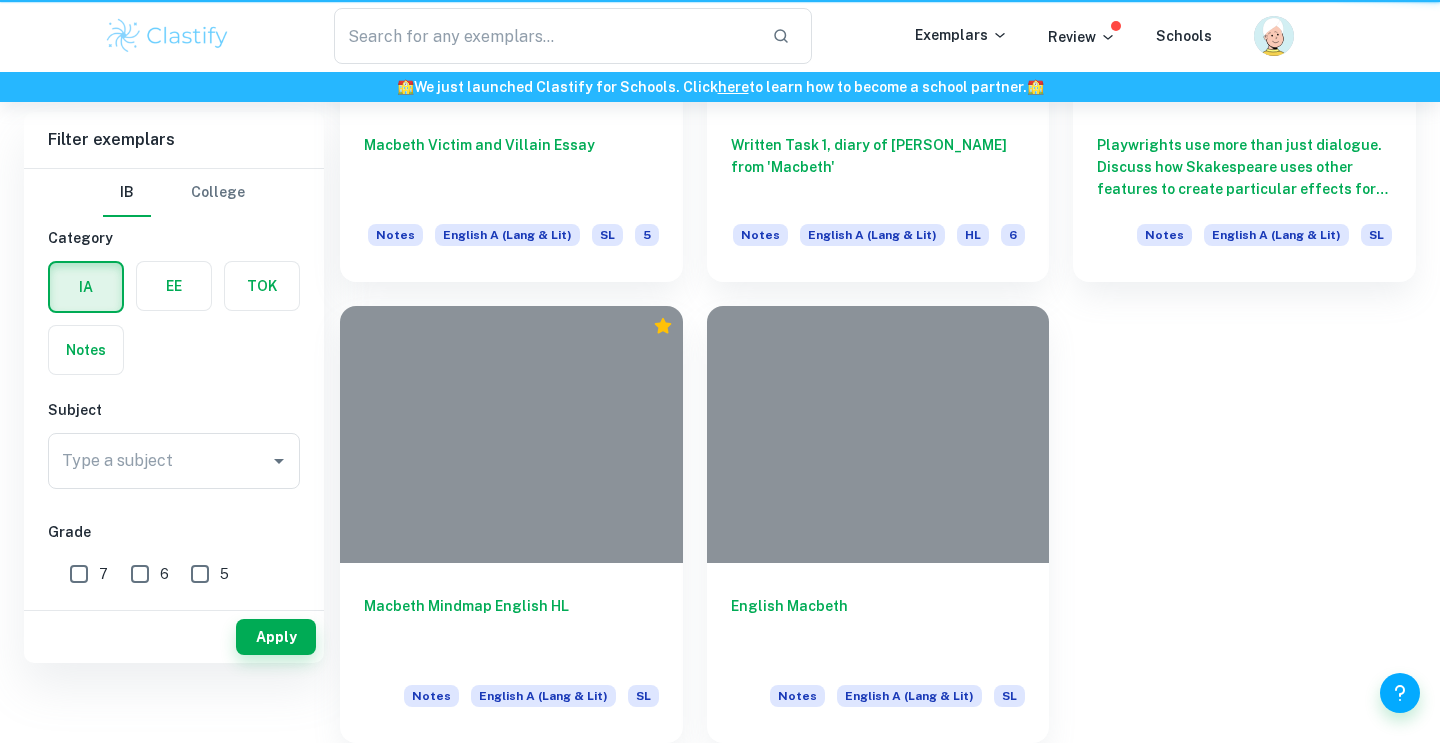 type on "macbeth" 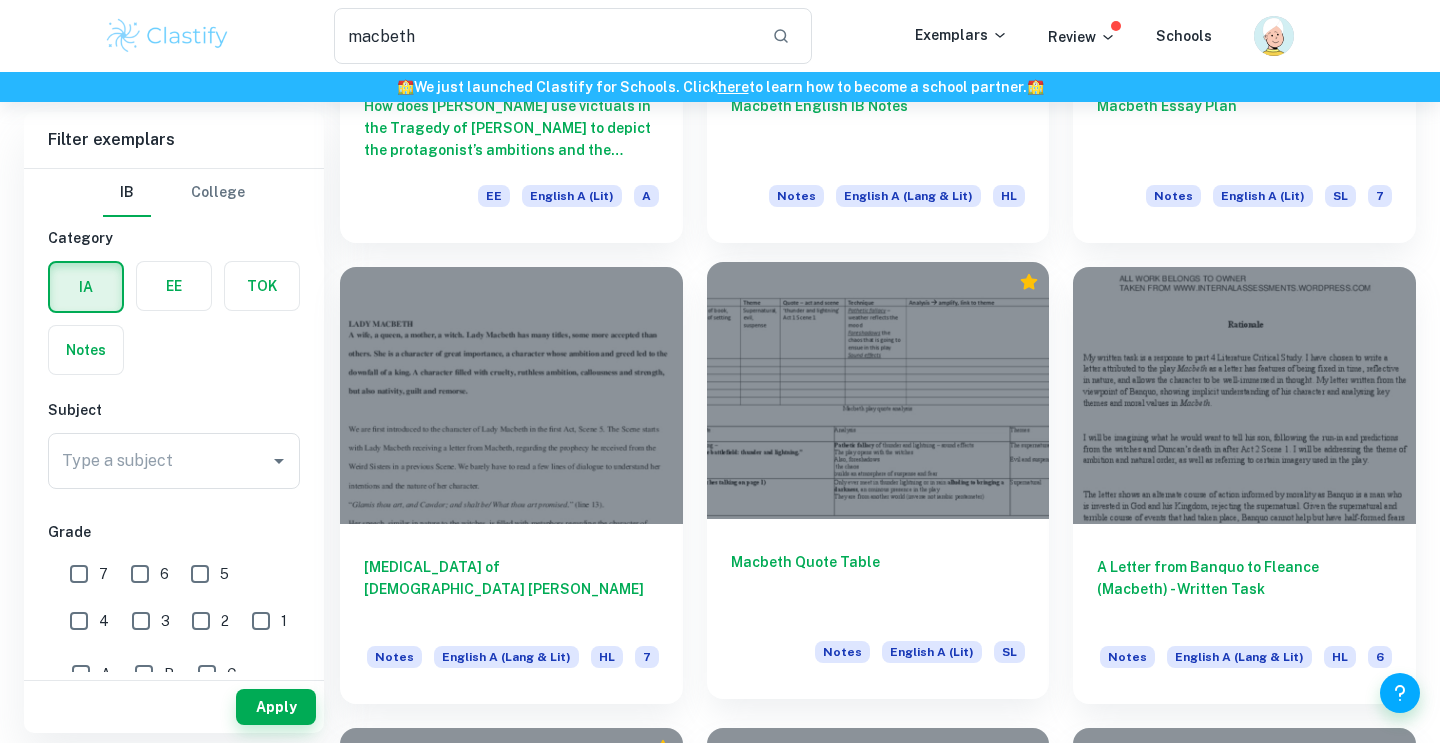 scroll, scrollTop: 918, scrollLeft: 0, axis: vertical 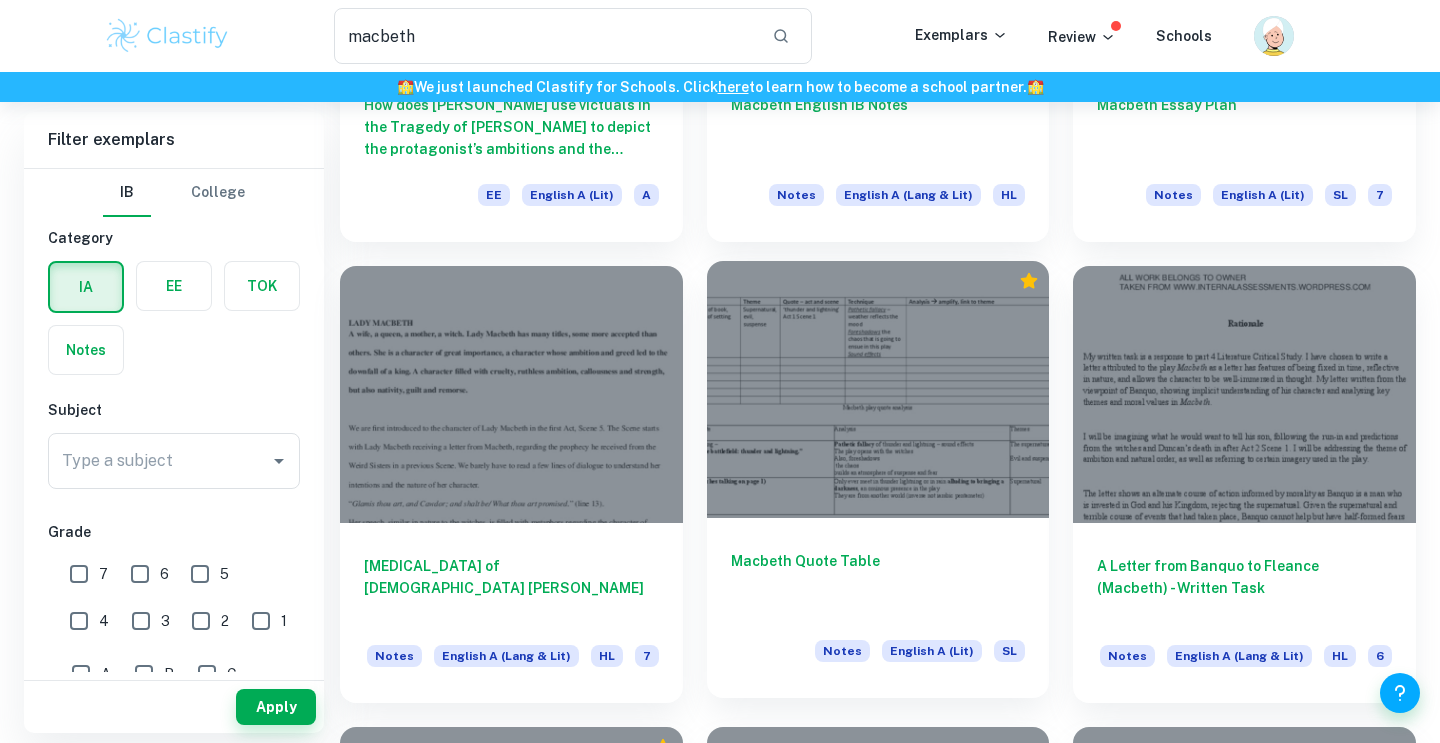 click at bounding box center (878, 389) 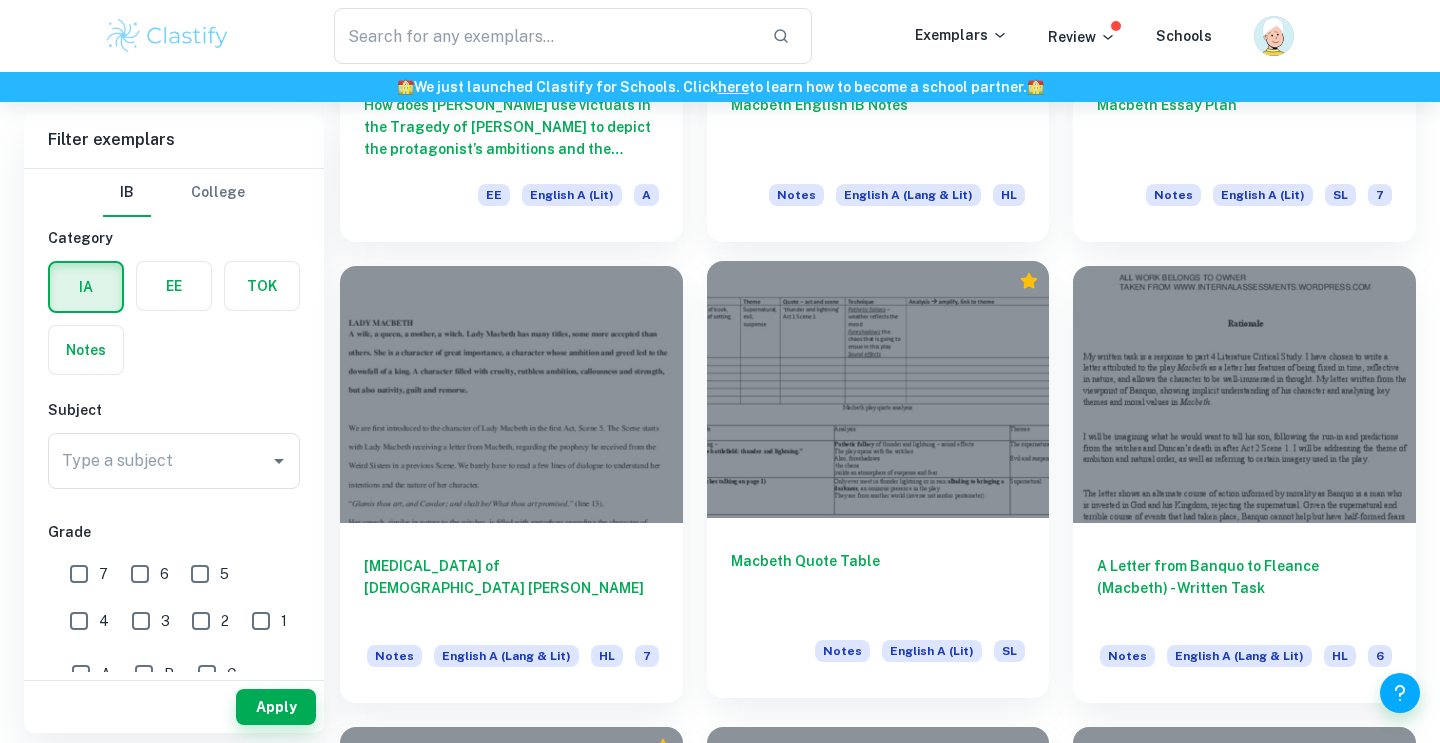 scroll, scrollTop: 0, scrollLeft: 0, axis: both 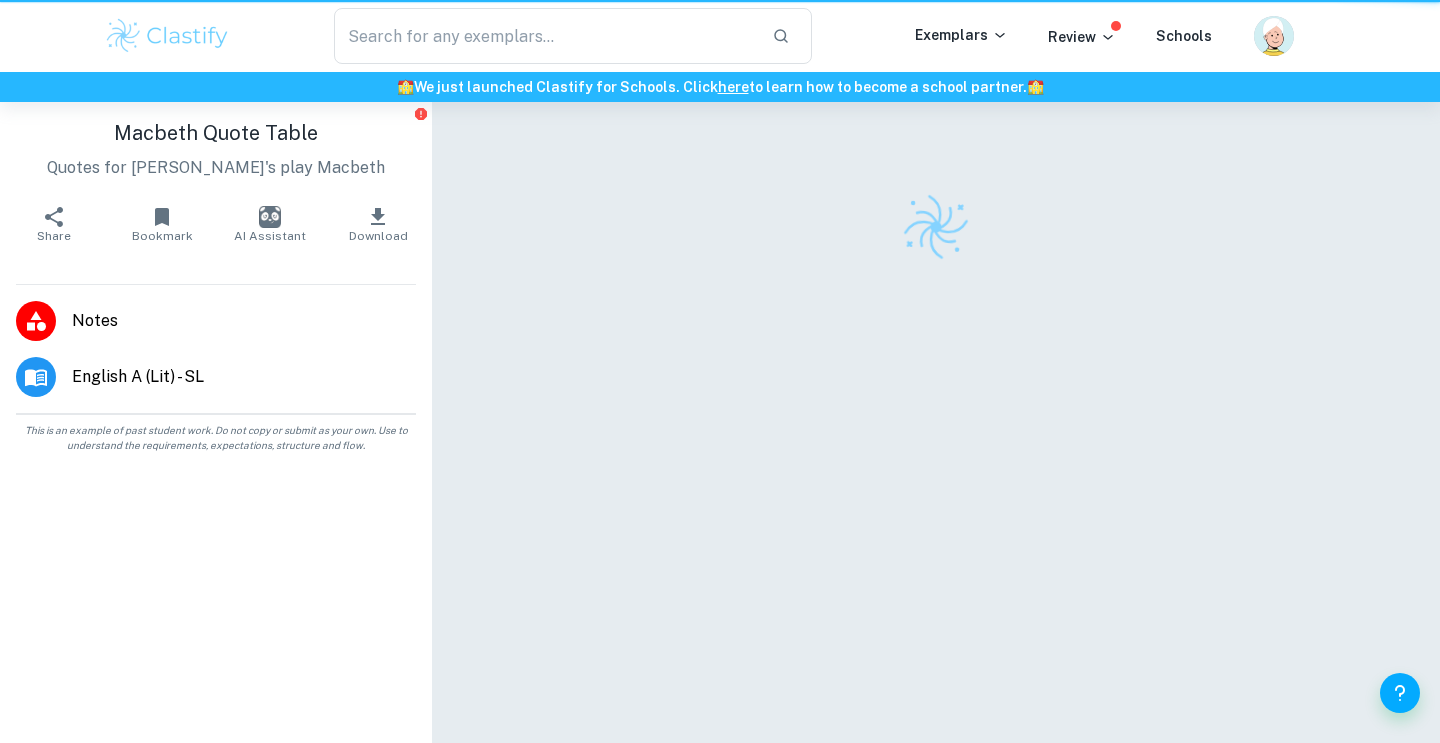 click at bounding box center (936, 451) 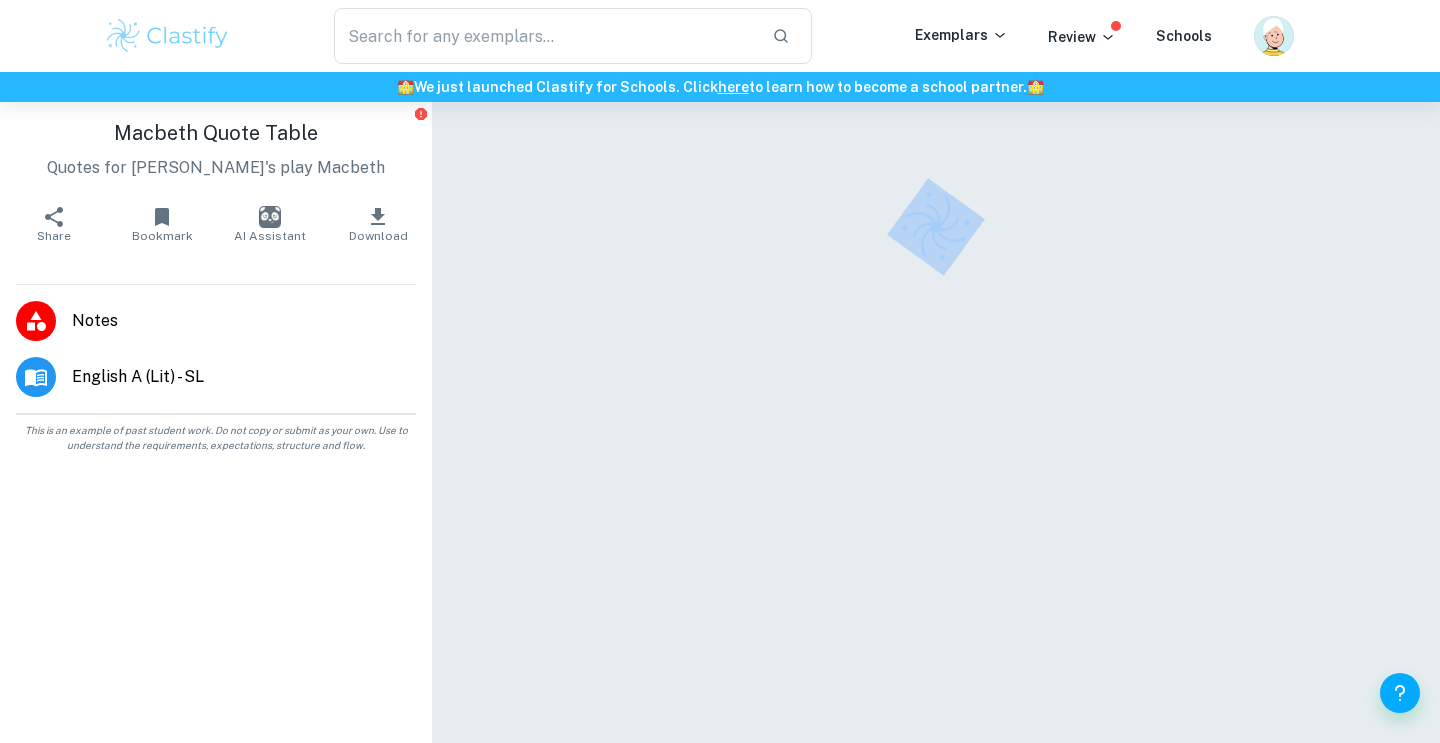 click at bounding box center (936, 451) 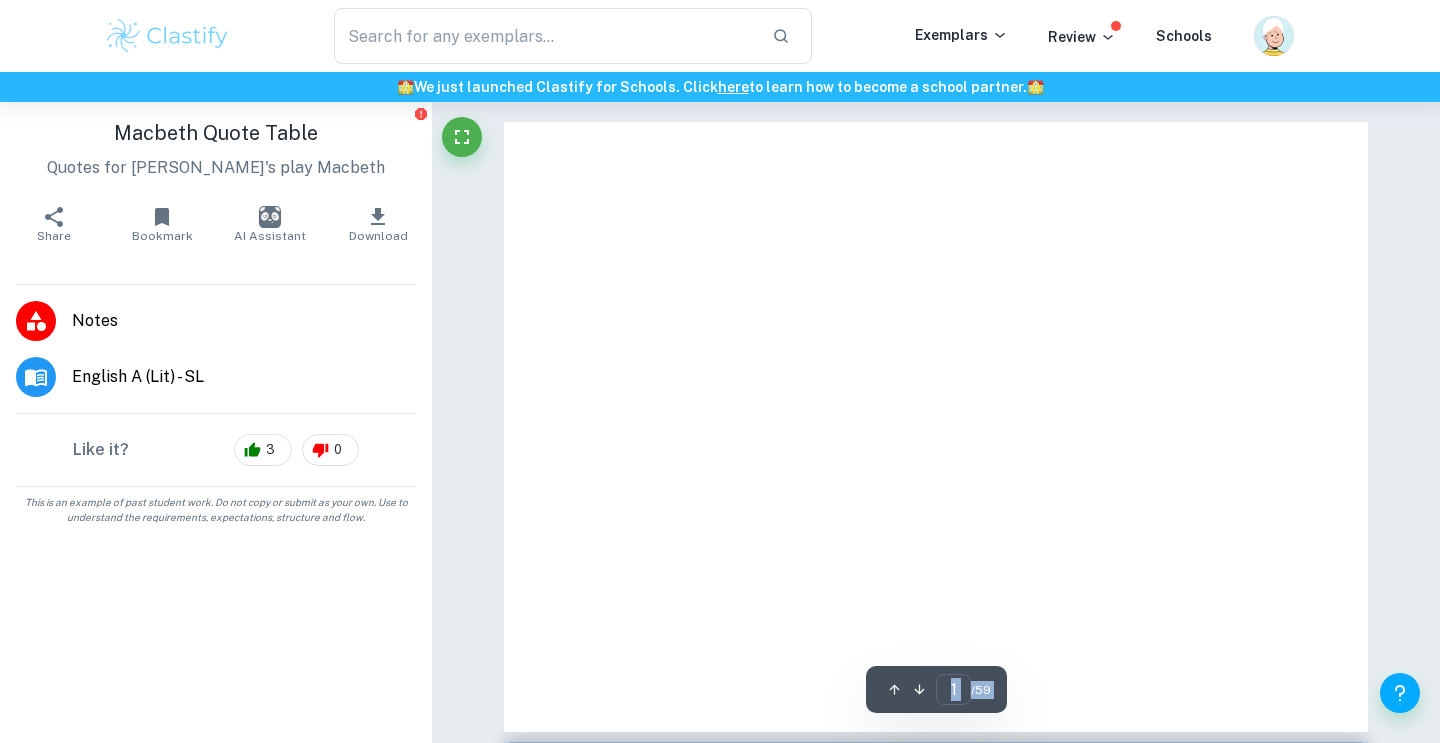 click at bounding box center (936, 427) 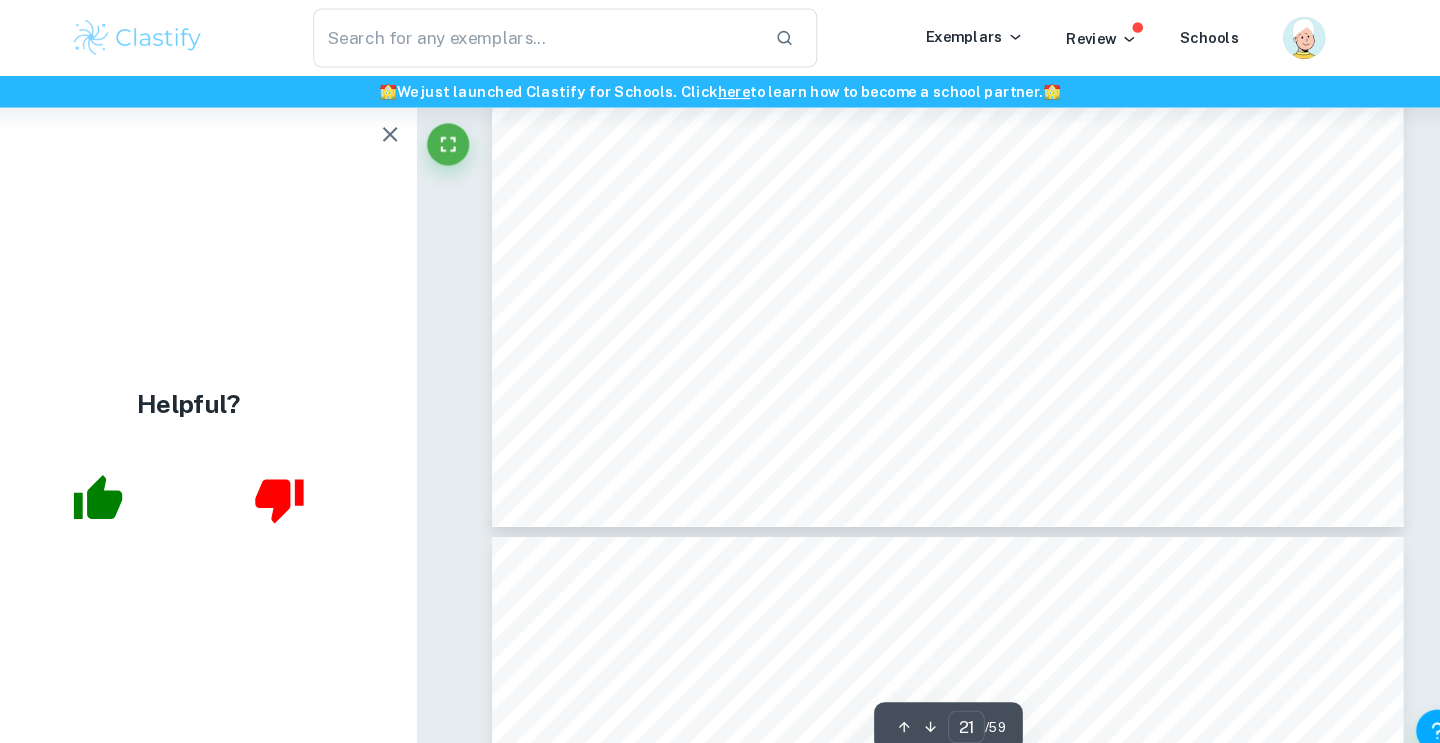 scroll, scrollTop: 12772, scrollLeft: 0, axis: vertical 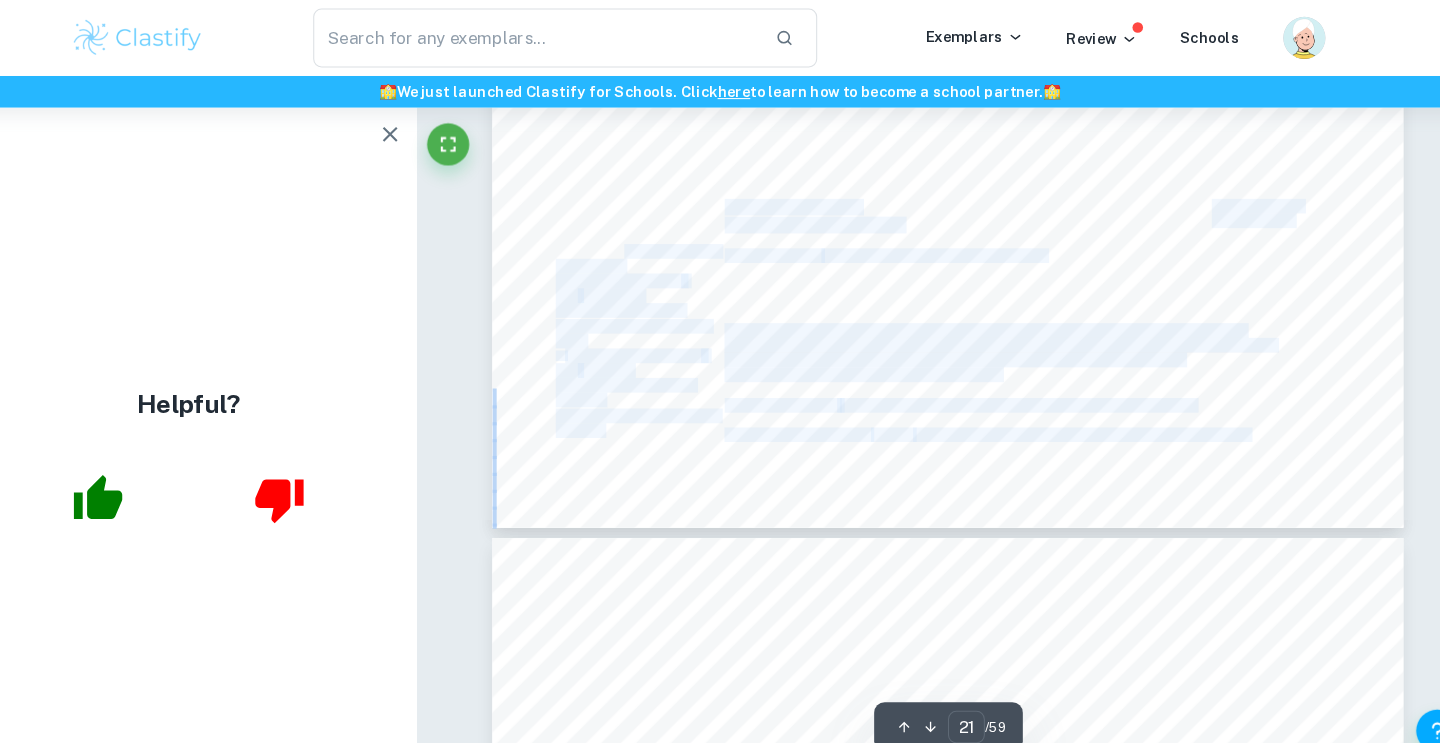 drag, startPoint x: 589, startPoint y: 233, endPoint x: 663, endPoint y: 262, distance: 79.47956 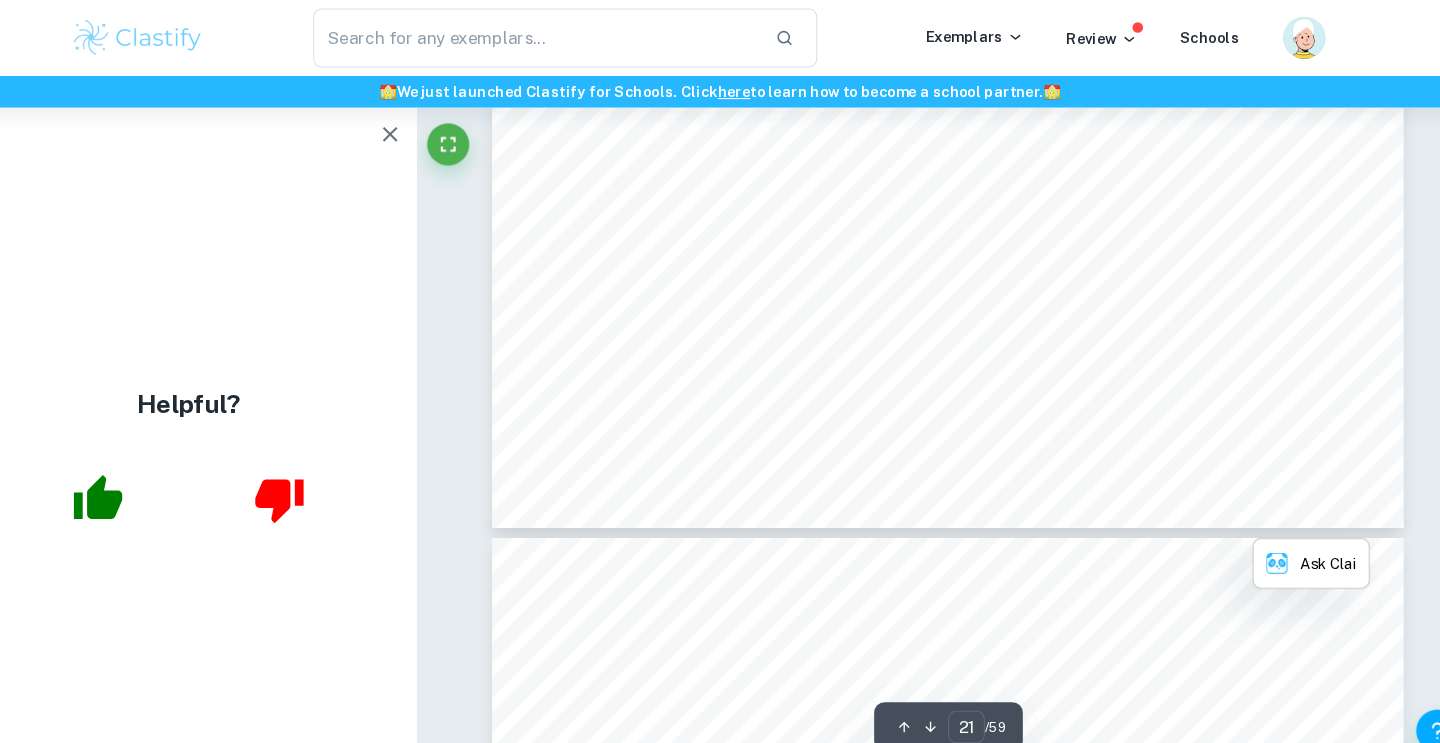 click on "I" at bounding box center [706, 337] 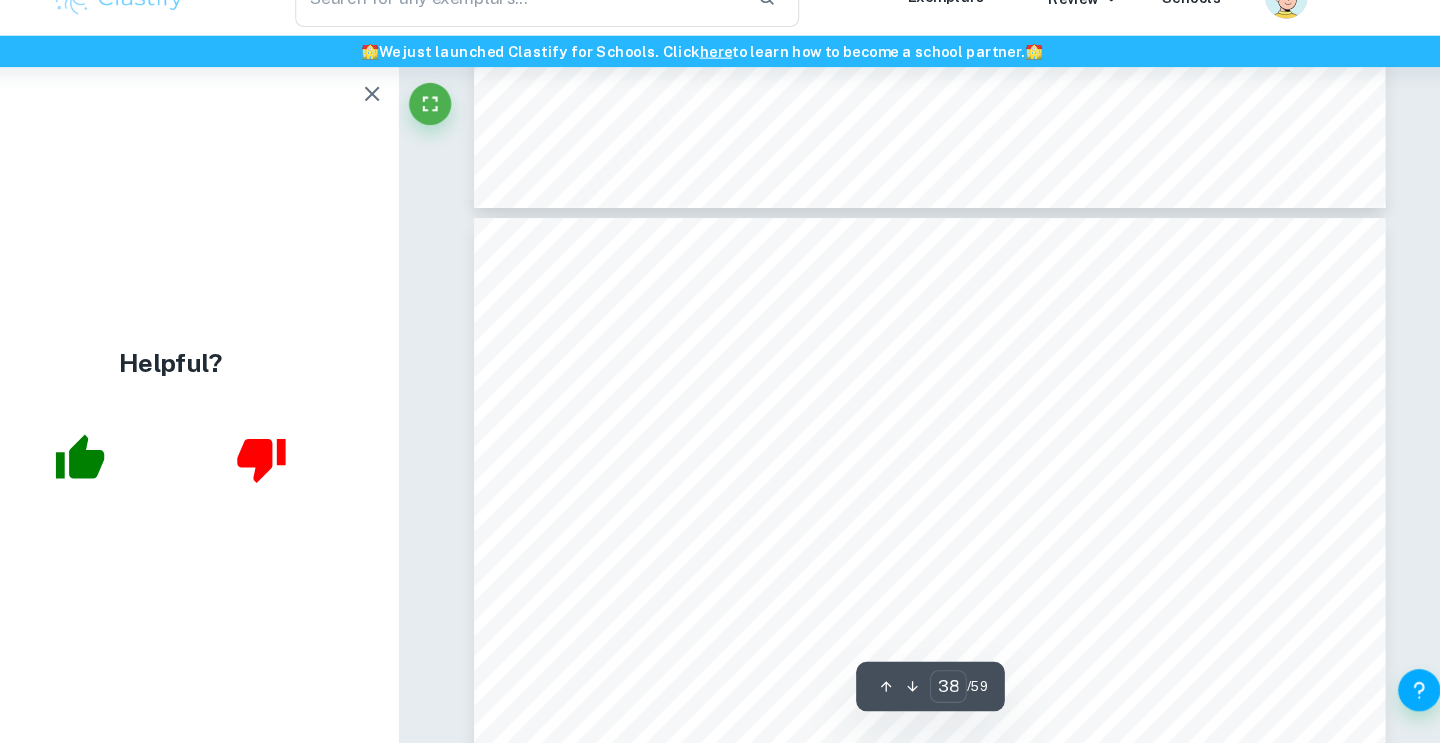 scroll, scrollTop: 23580, scrollLeft: 0, axis: vertical 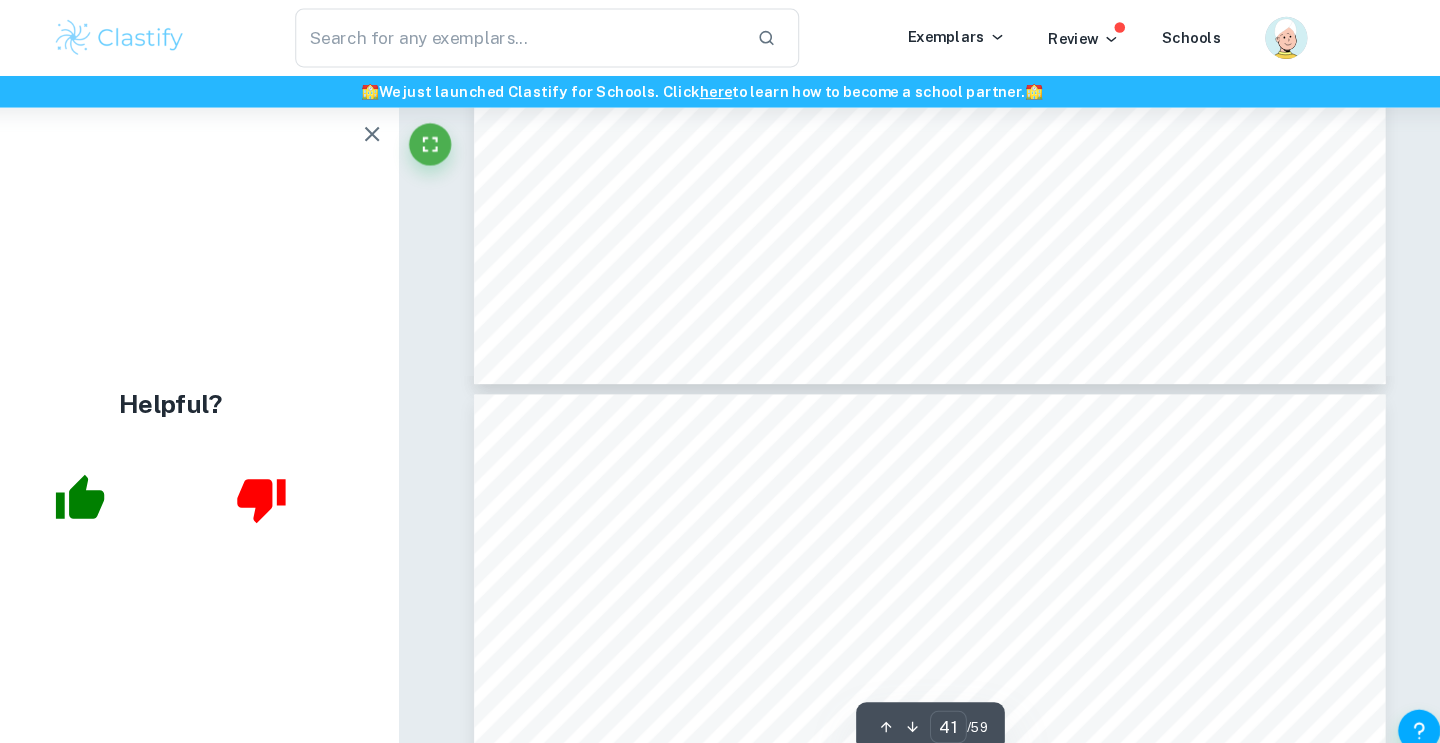 type on "40" 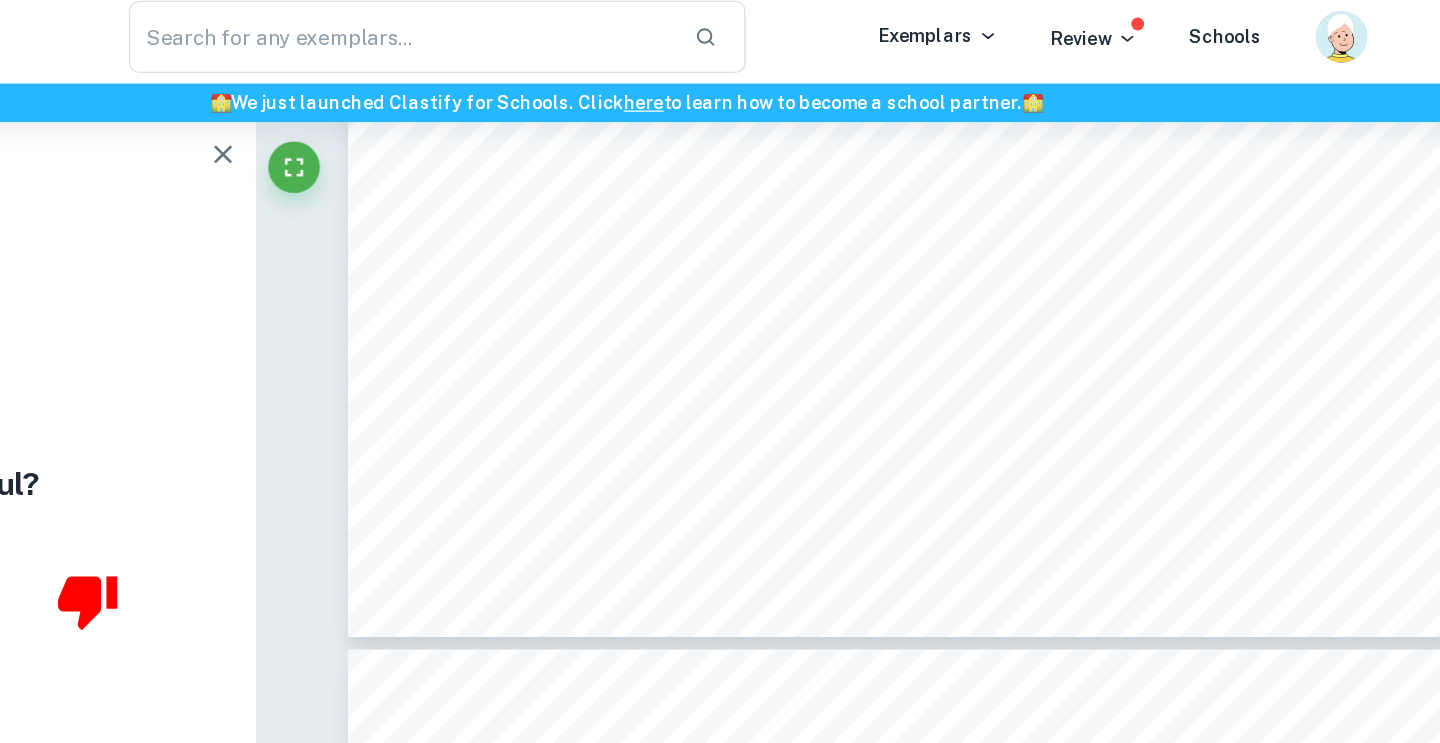 scroll, scrollTop: 24341, scrollLeft: 0, axis: vertical 